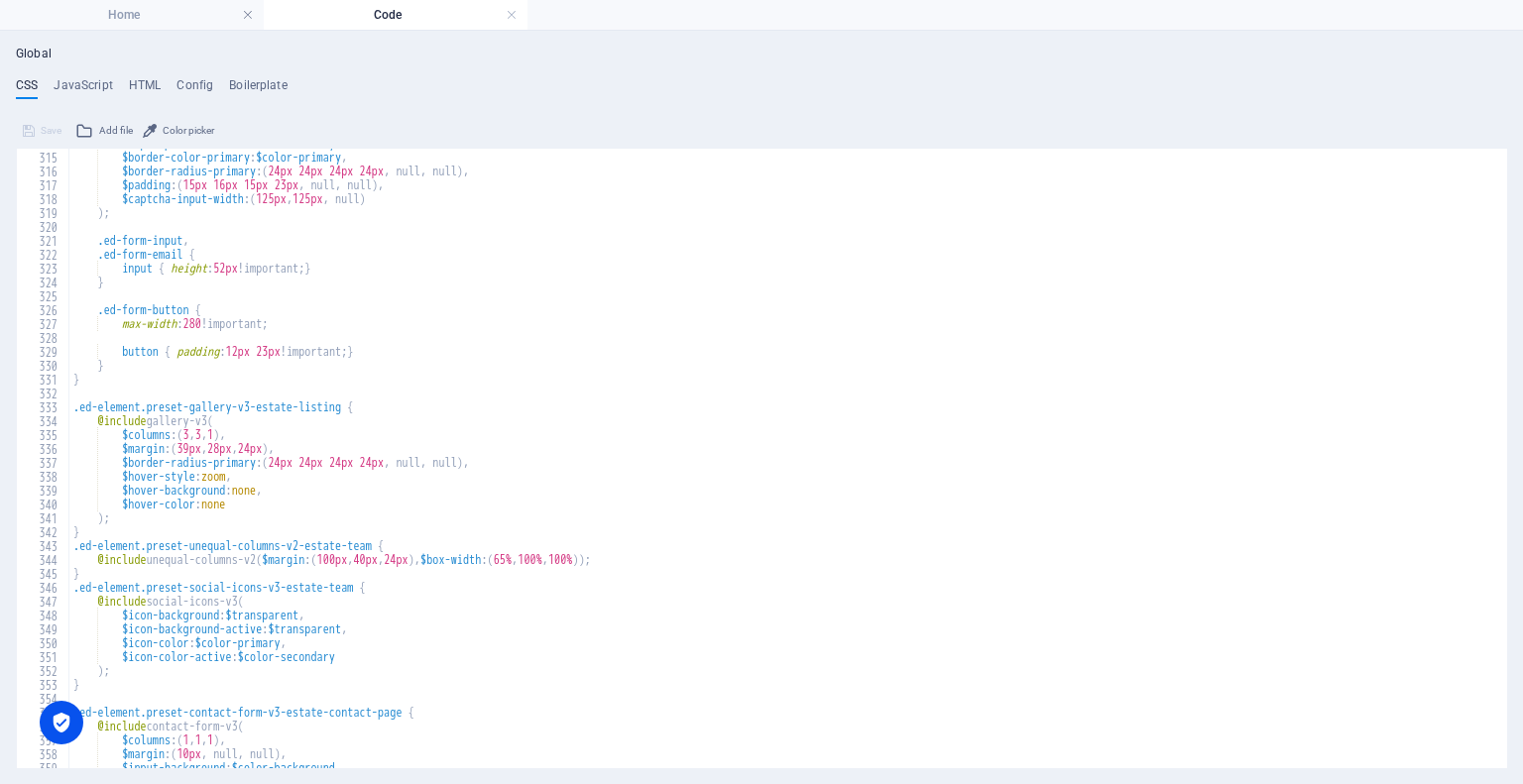 scroll, scrollTop: 0, scrollLeft: 0, axis: both 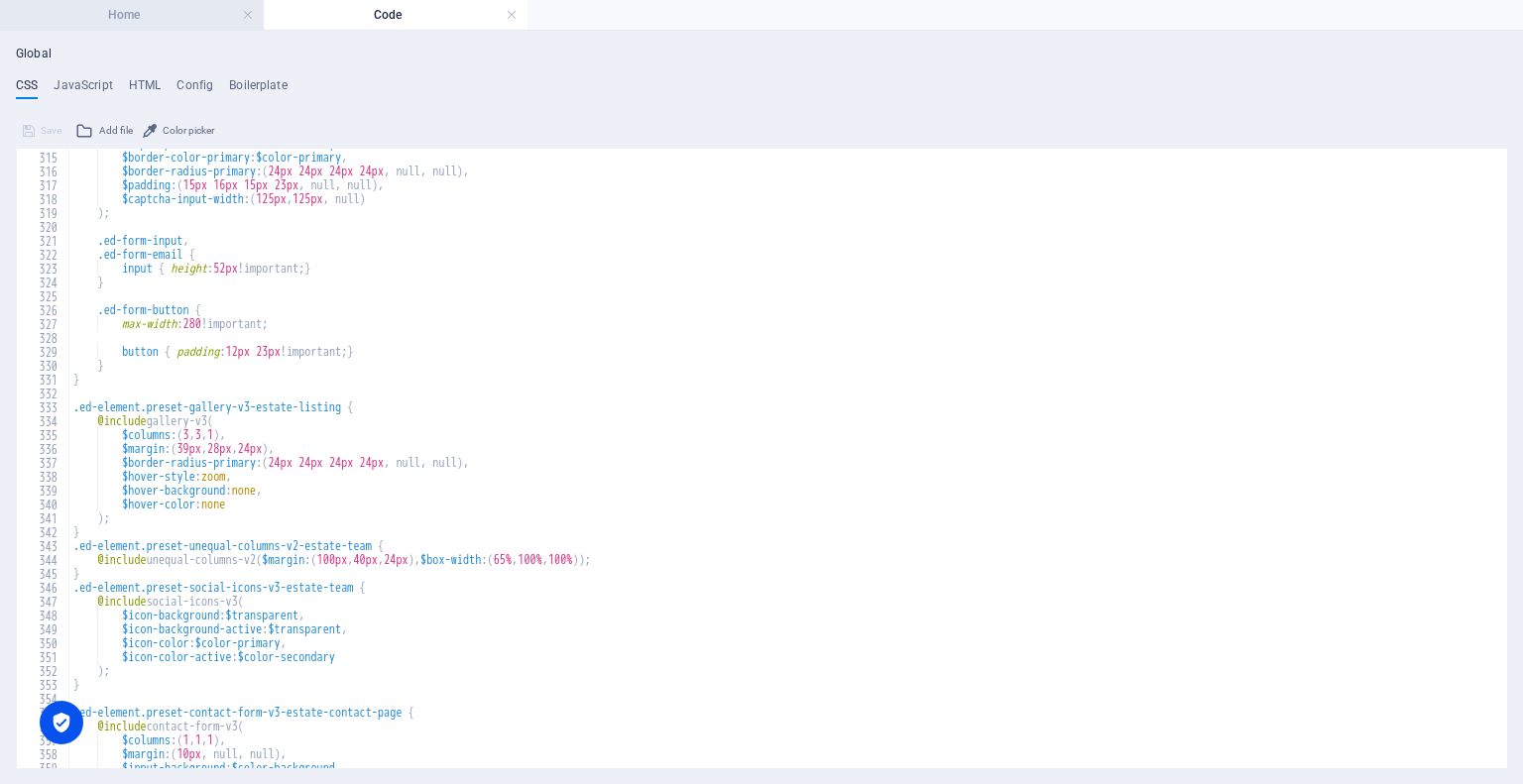 click on "Home" at bounding box center (132, 15) 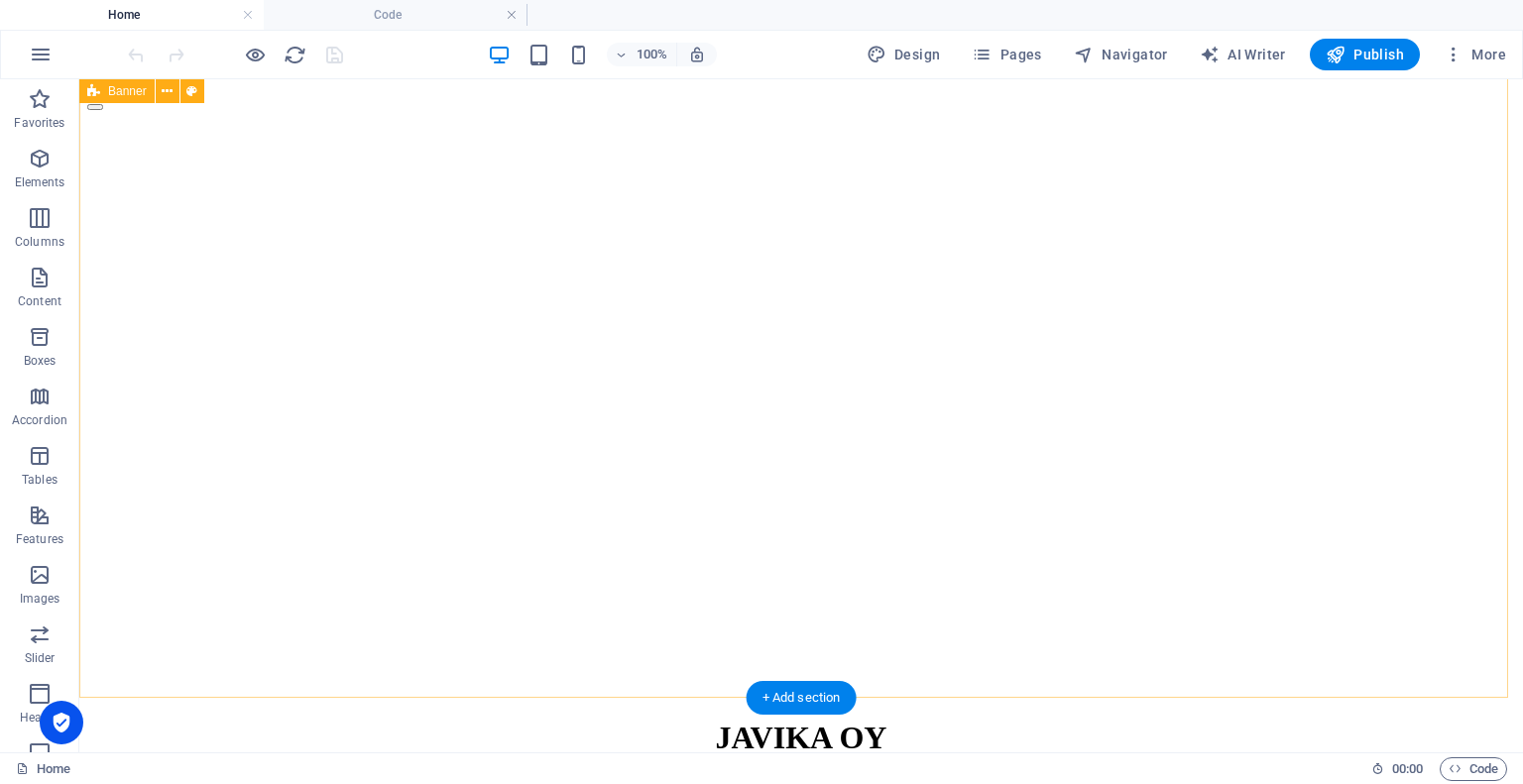 scroll, scrollTop: 0, scrollLeft: 0, axis: both 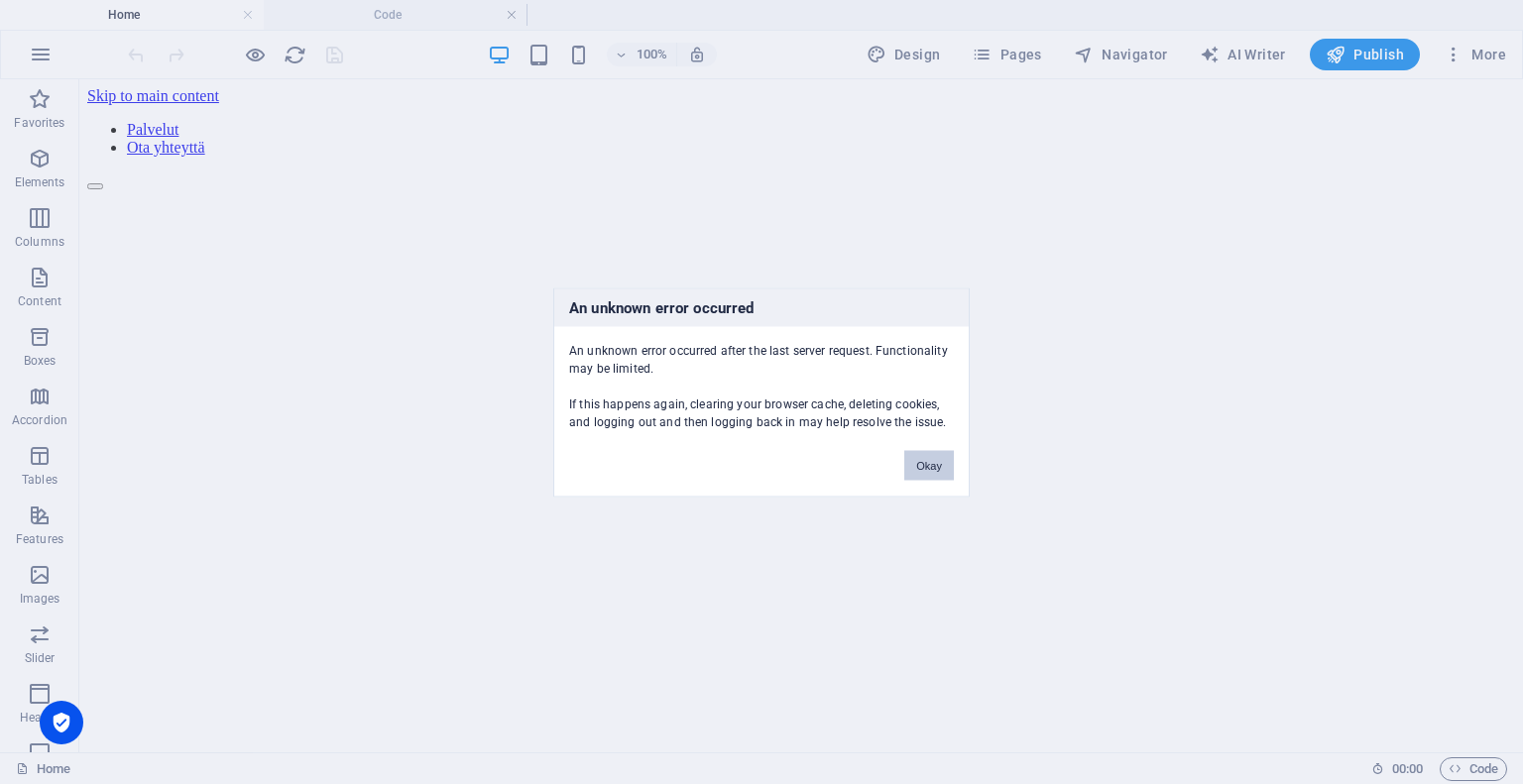click on "Okay" at bounding box center (929, 465) 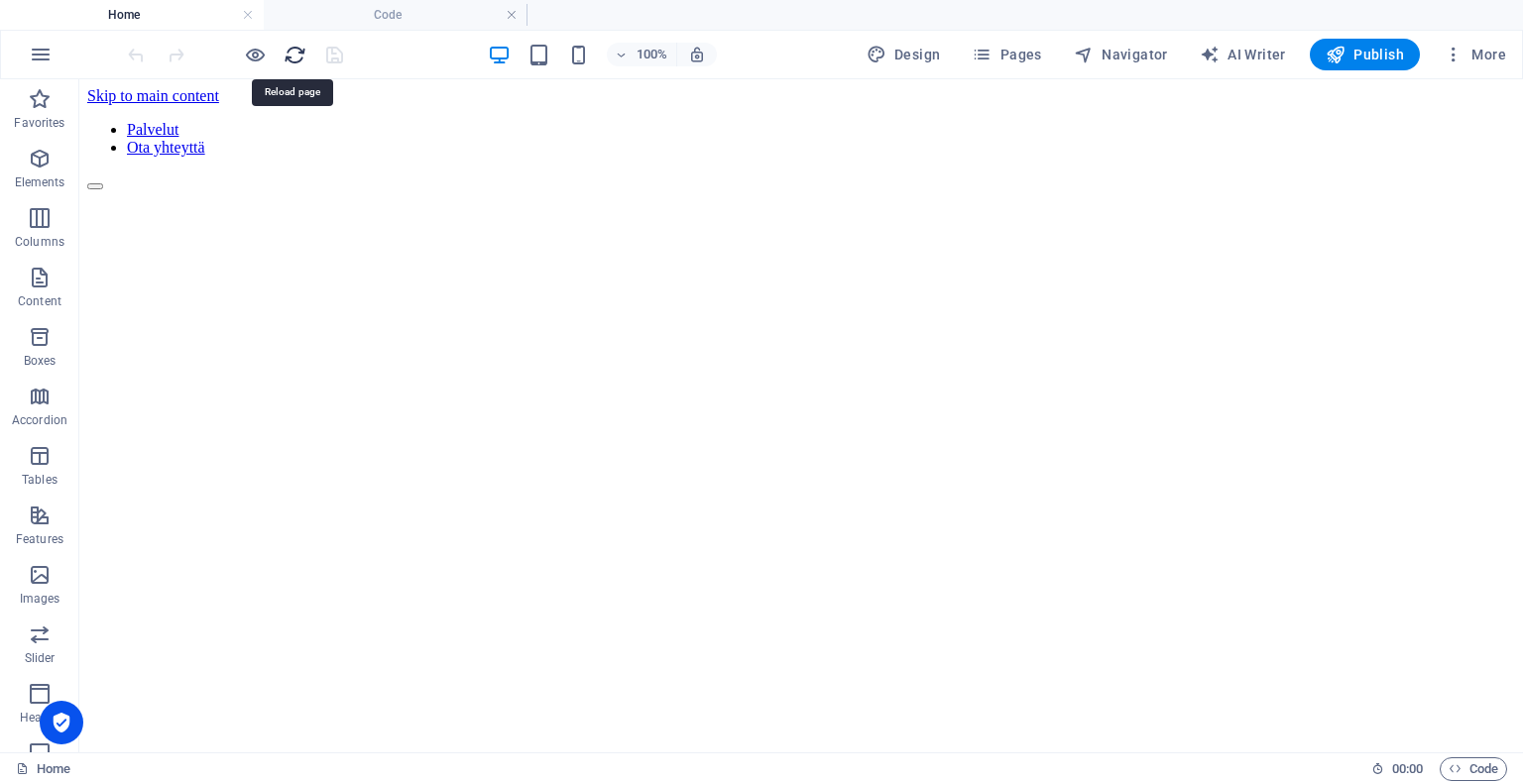 click at bounding box center [294, 55] 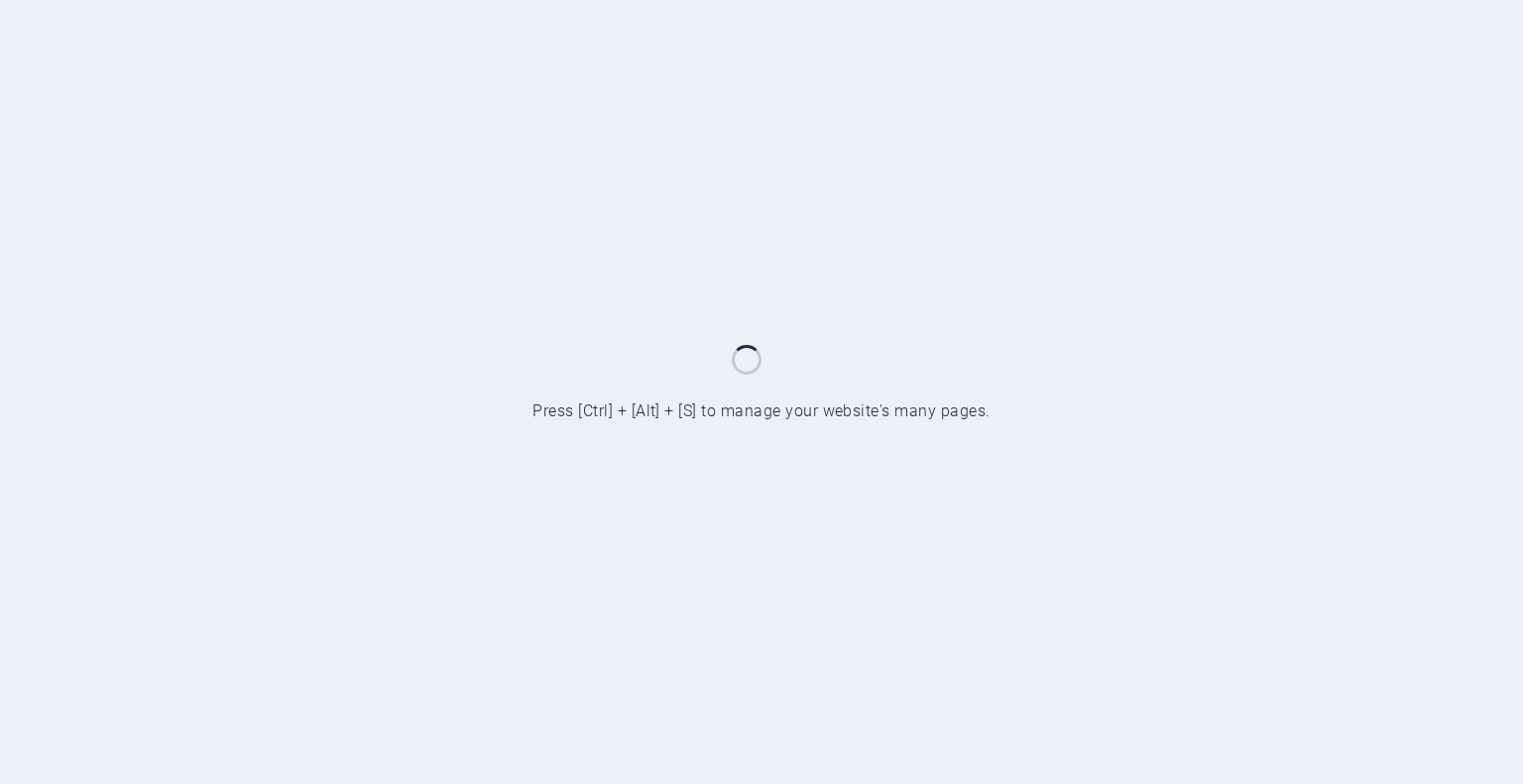 scroll, scrollTop: 0, scrollLeft: 0, axis: both 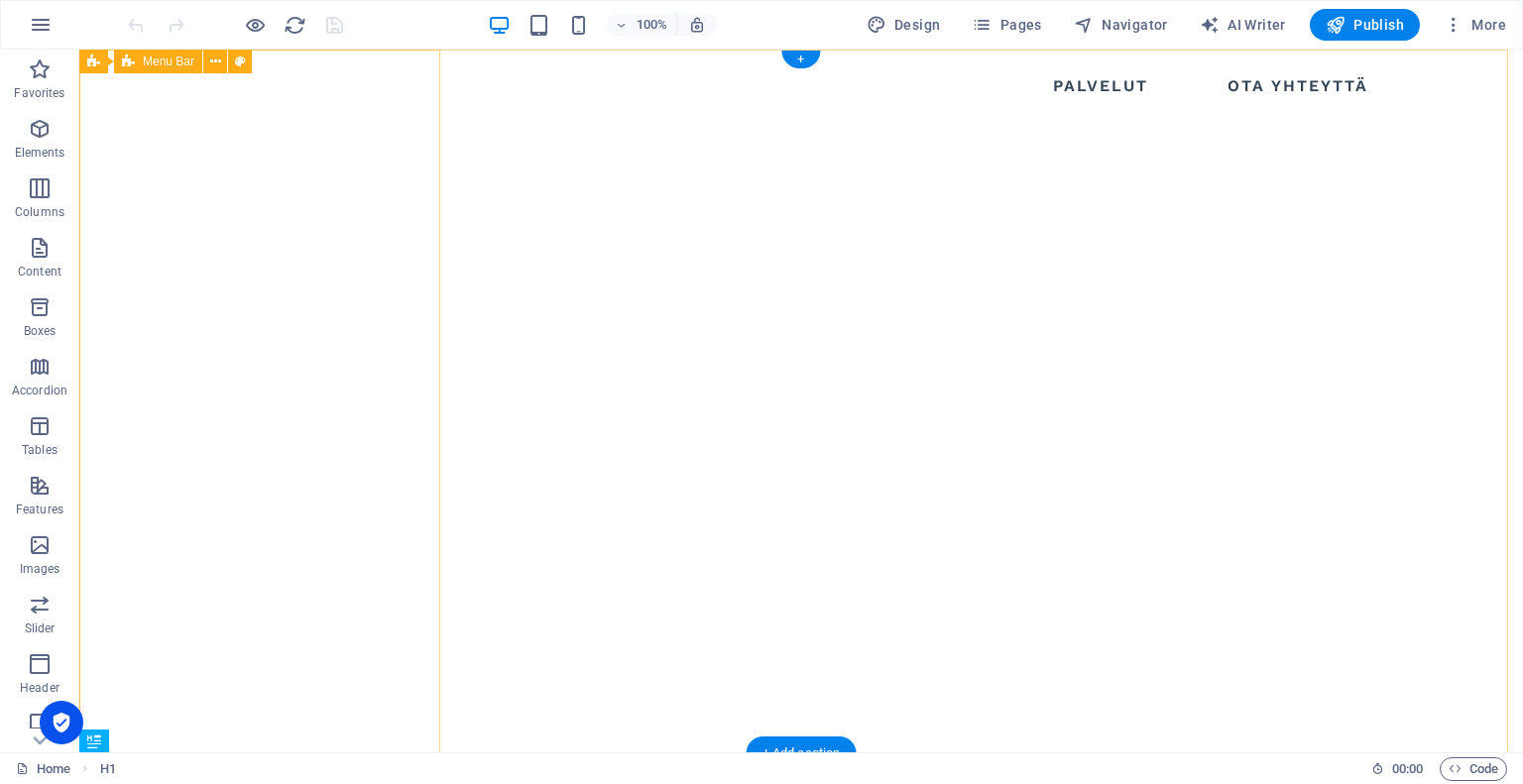 click on "Palvelut Ota yhteyttä" at bounding box center [801, 83] 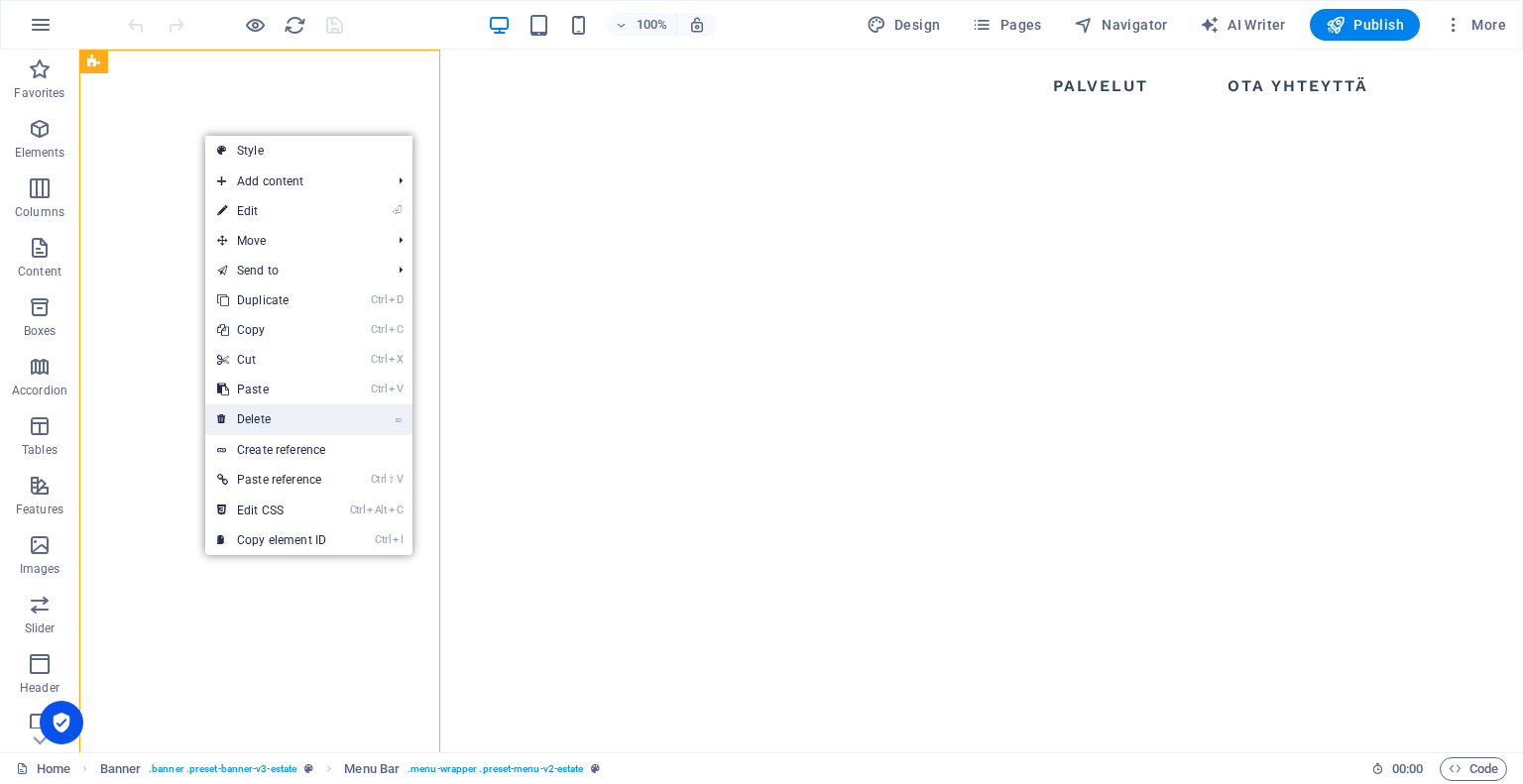 click on "⌦  Delete" at bounding box center (272, 419) 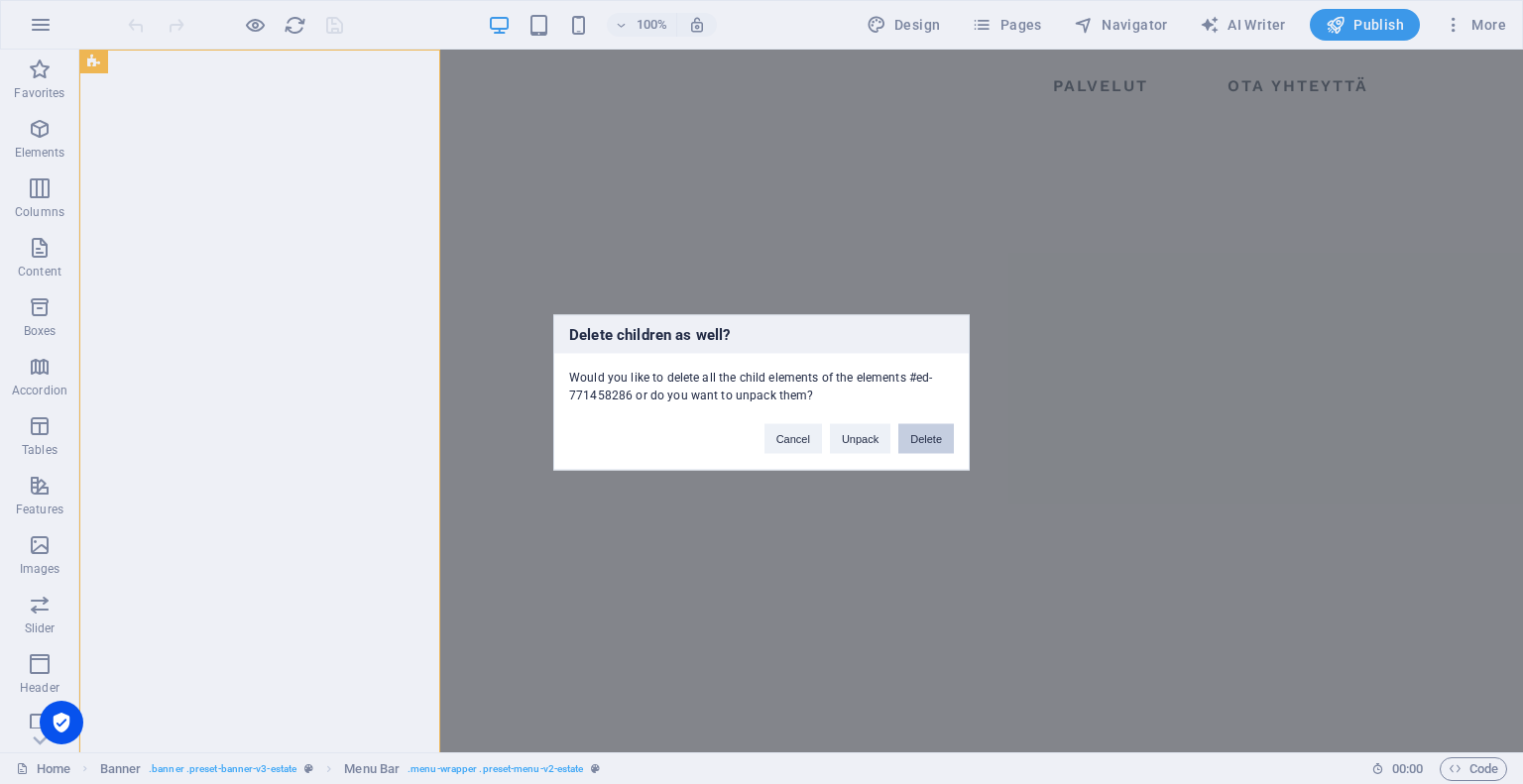 click on "Delete" at bounding box center (926, 438) 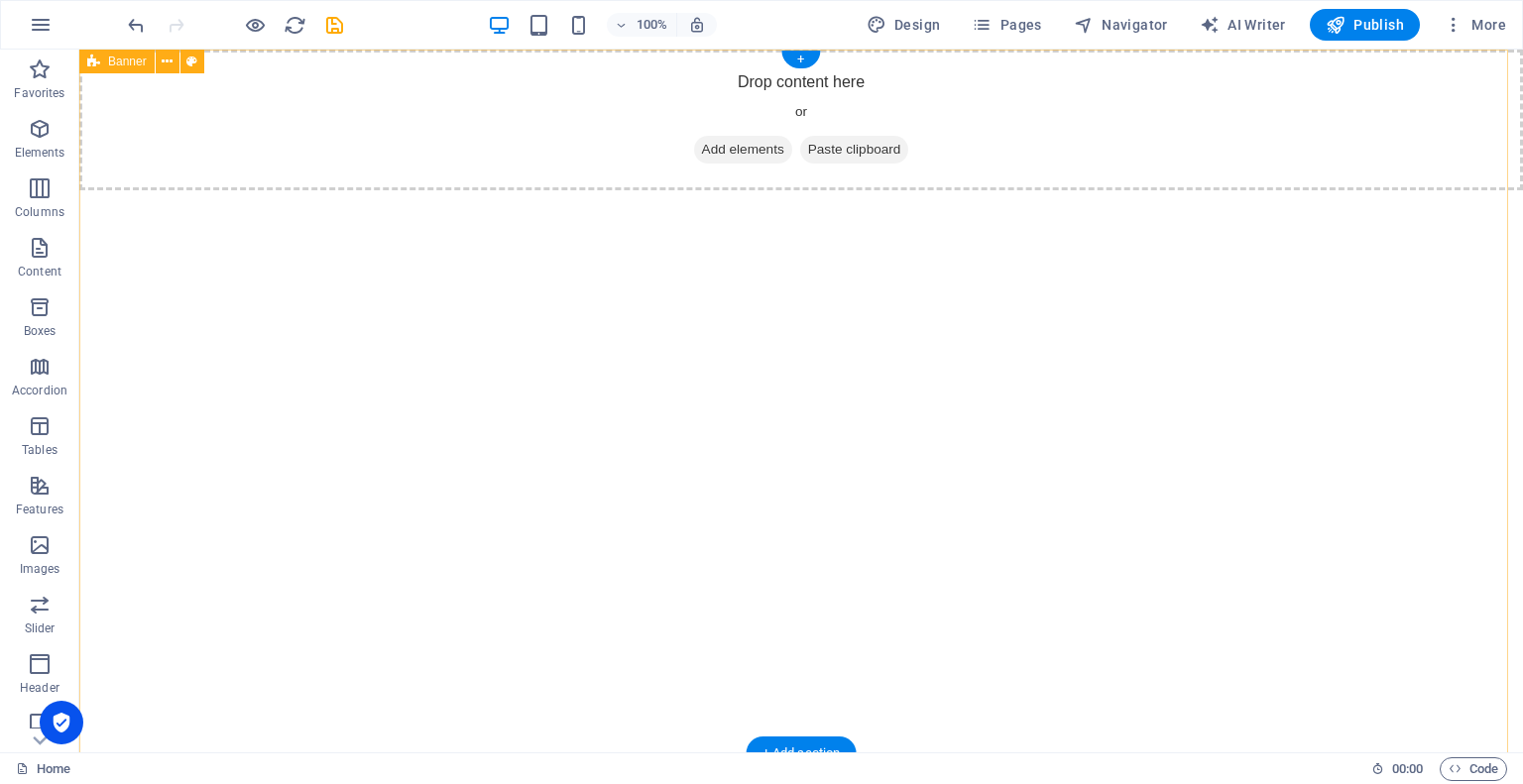 click on "Drop content here or  Add elements  Paste clipboard" at bounding box center (801, 120) 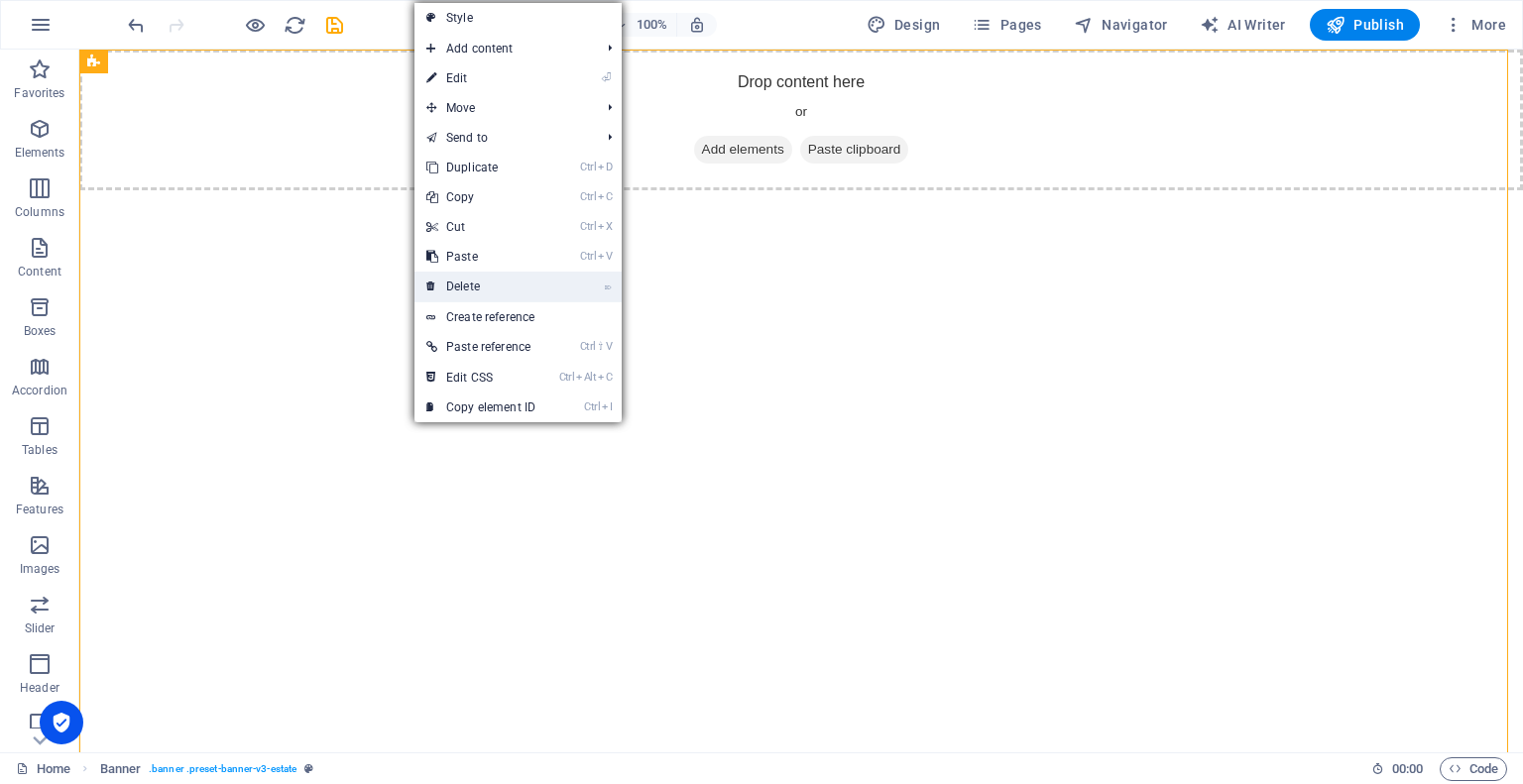 click on "⌦  Delete" at bounding box center [481, 286] 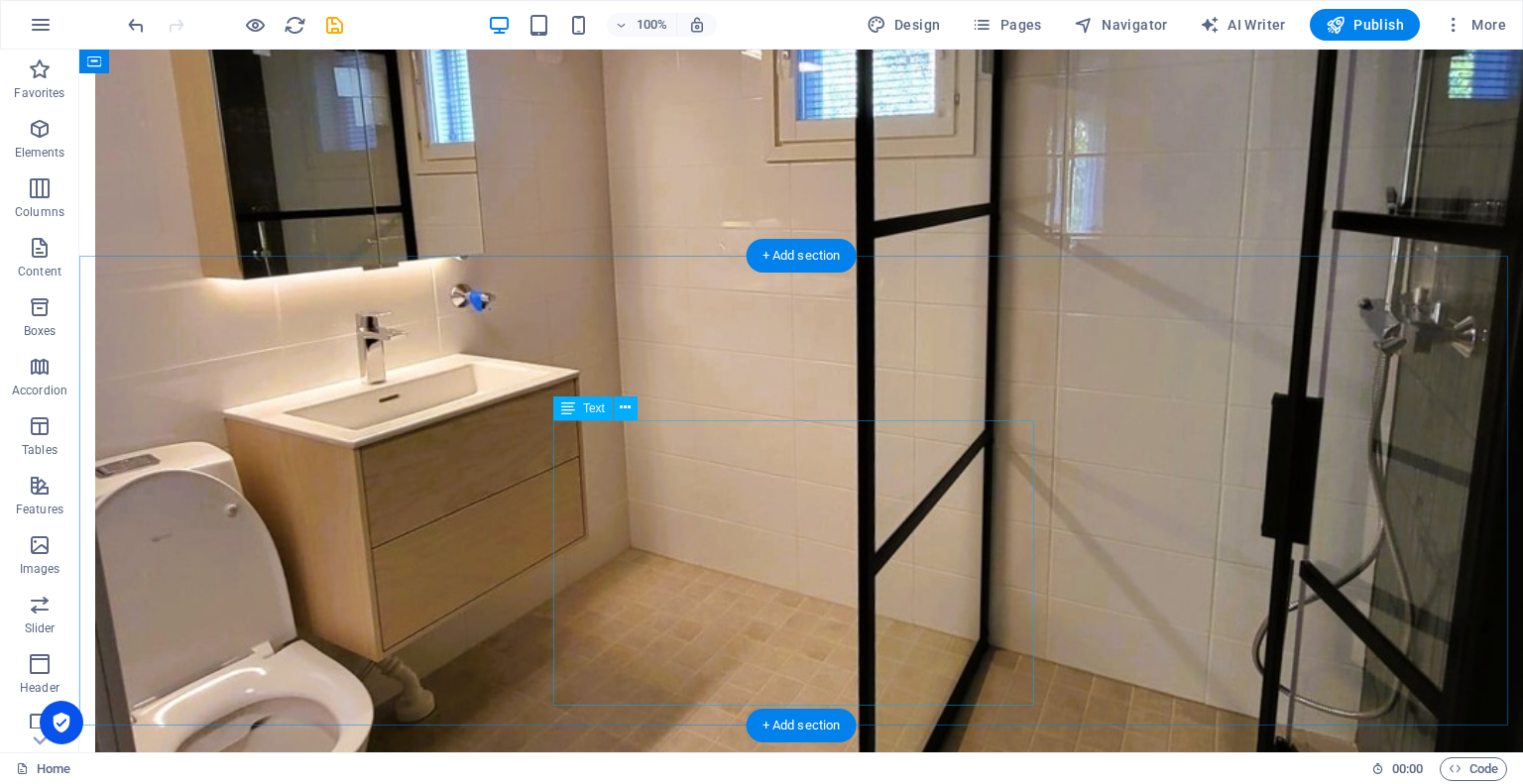 scroll, scrollTop: 0, scrollLeft: 0, axis: both 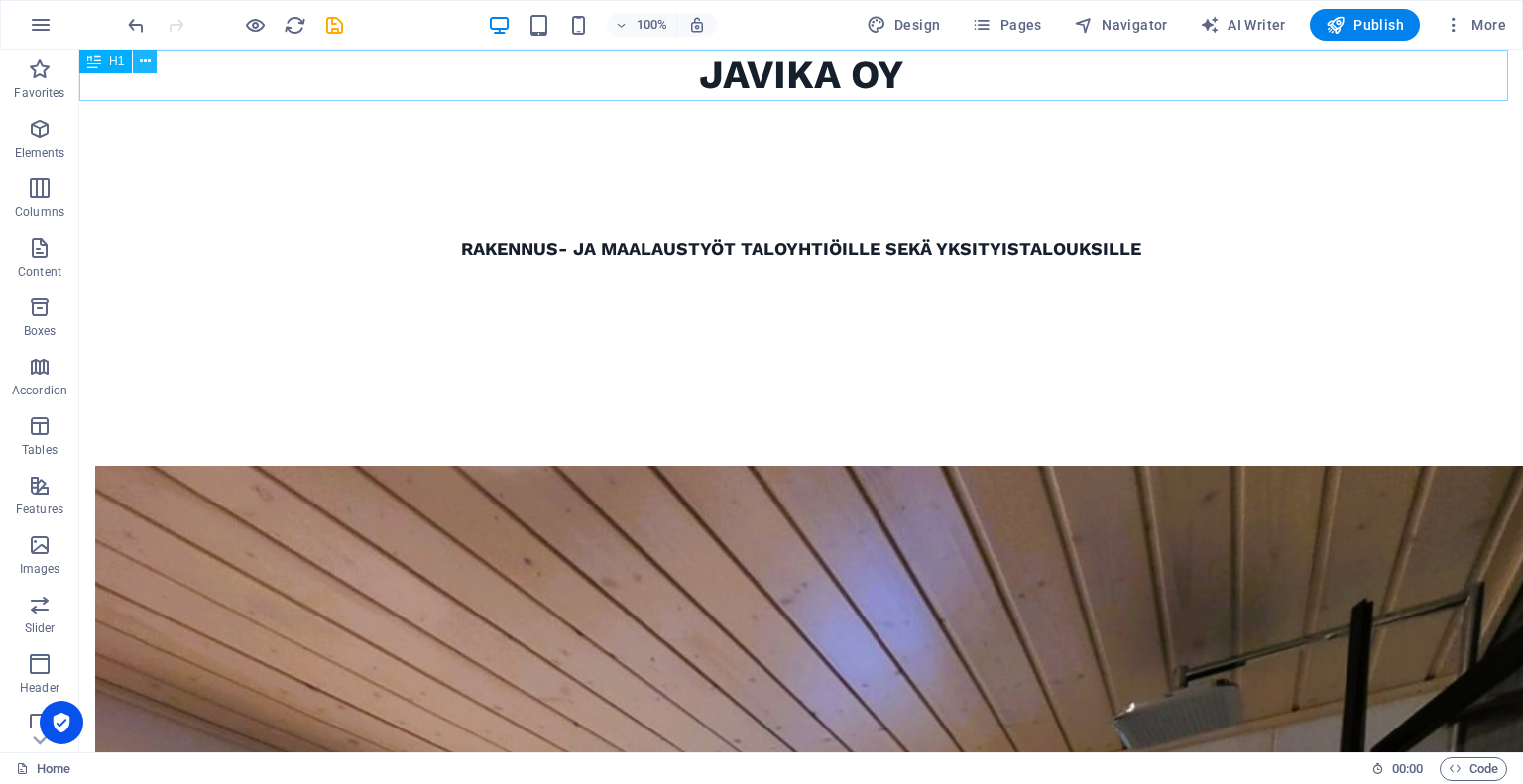 click at bounding box center (145, 61) 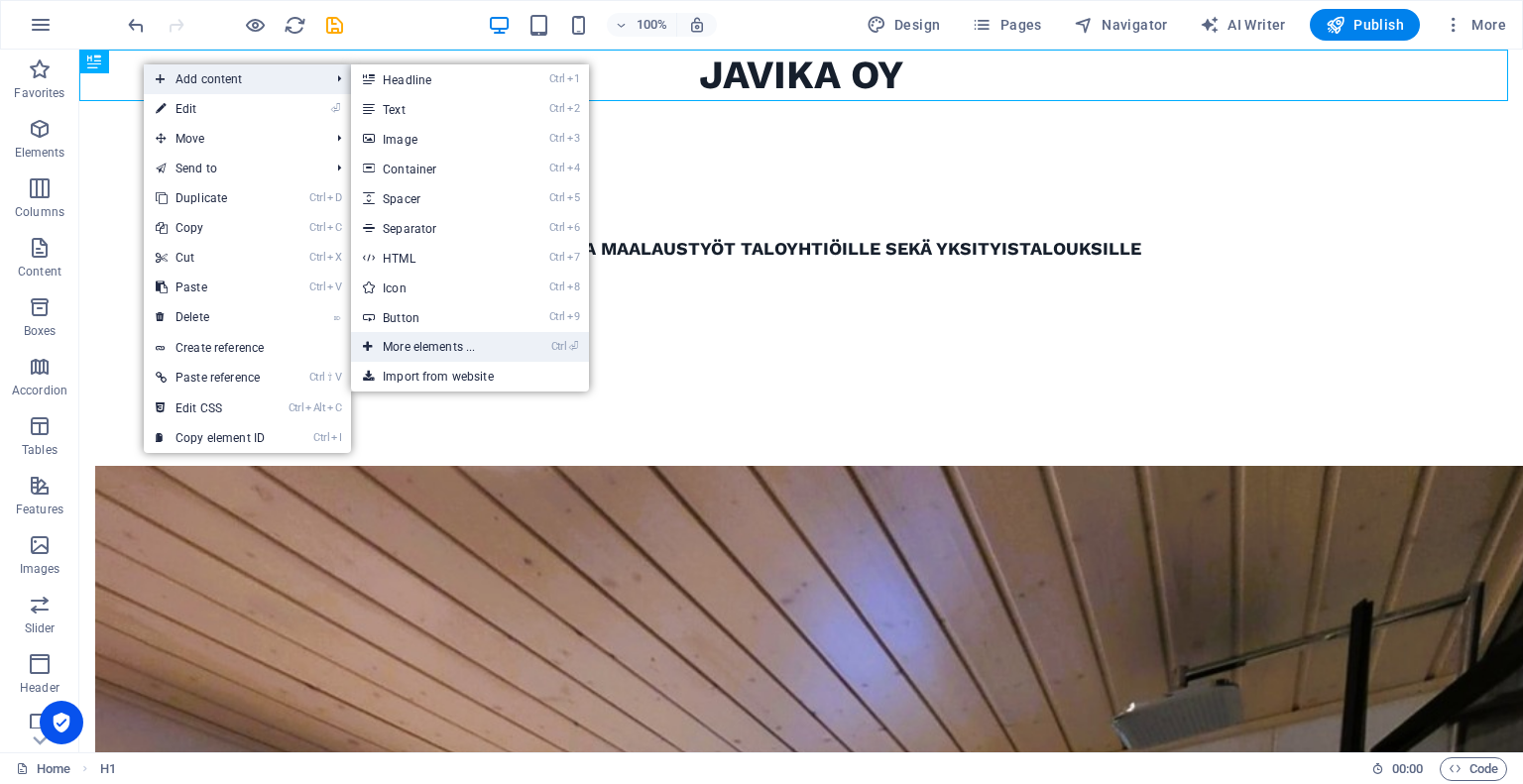 click on "Ctrl ⏎  More elements ..." at bounding box center (432, 347) 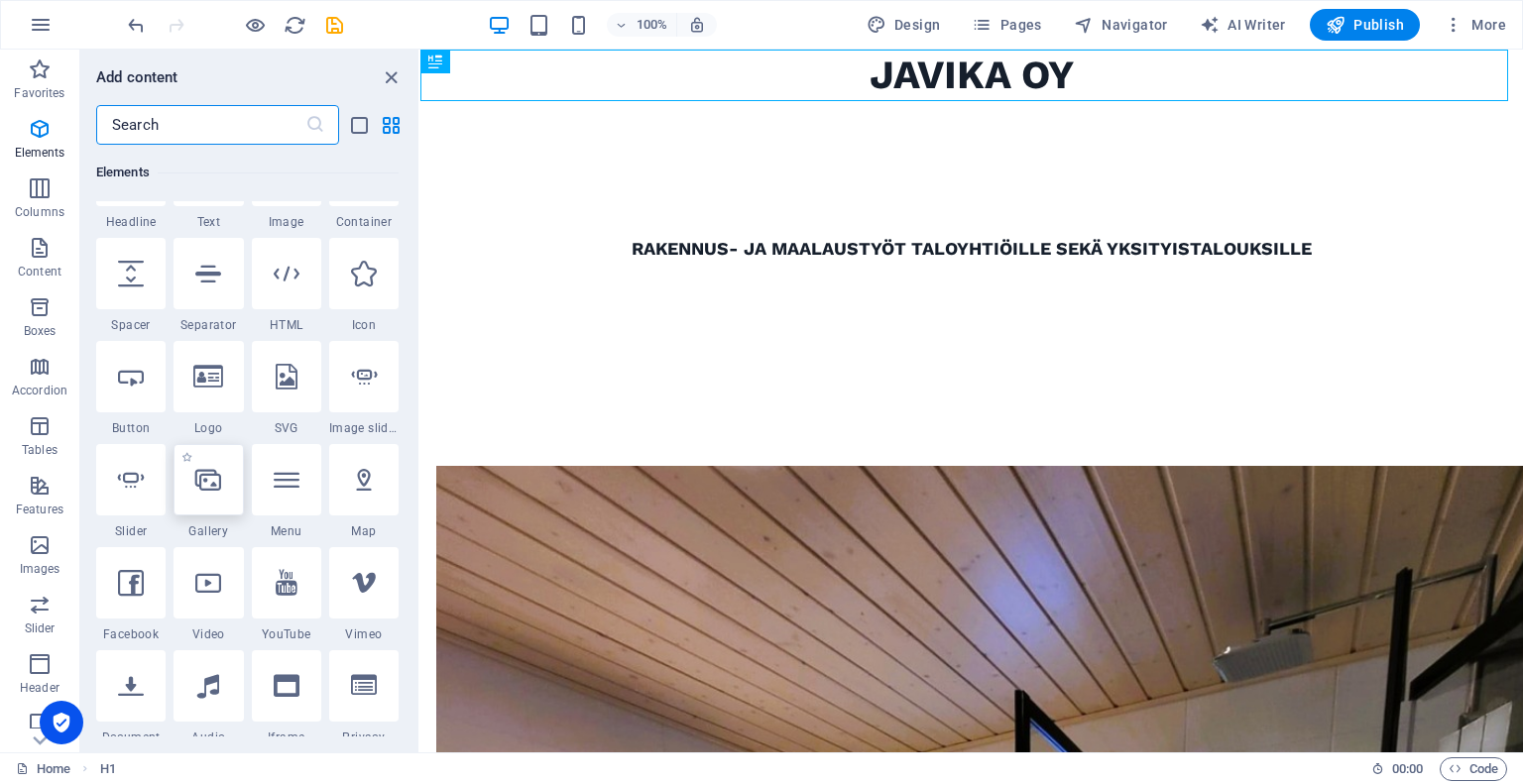 scroll, scrollTop: 285, scrollLeft: 0, axis: vertical 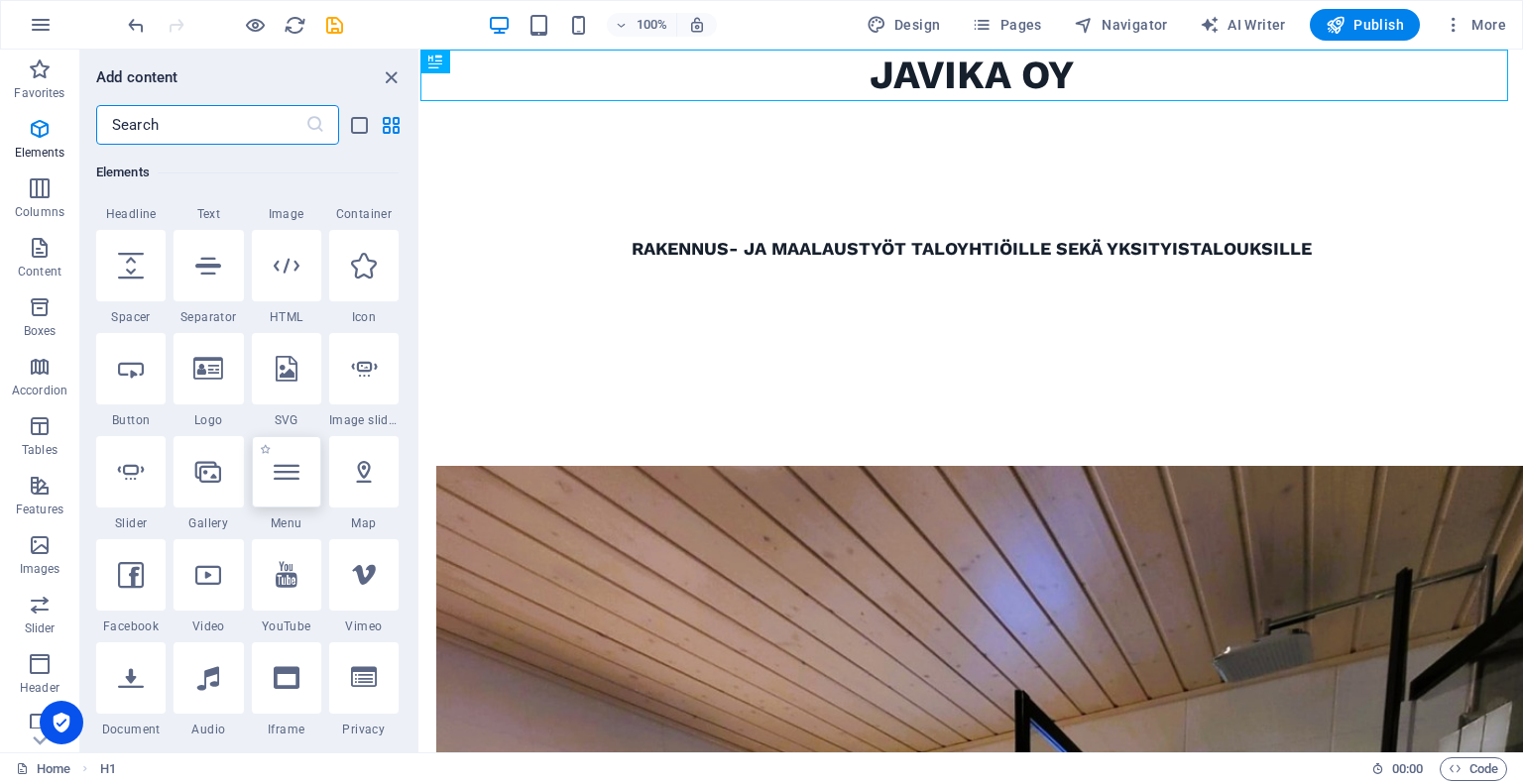 click at bounding box center (287, 472) 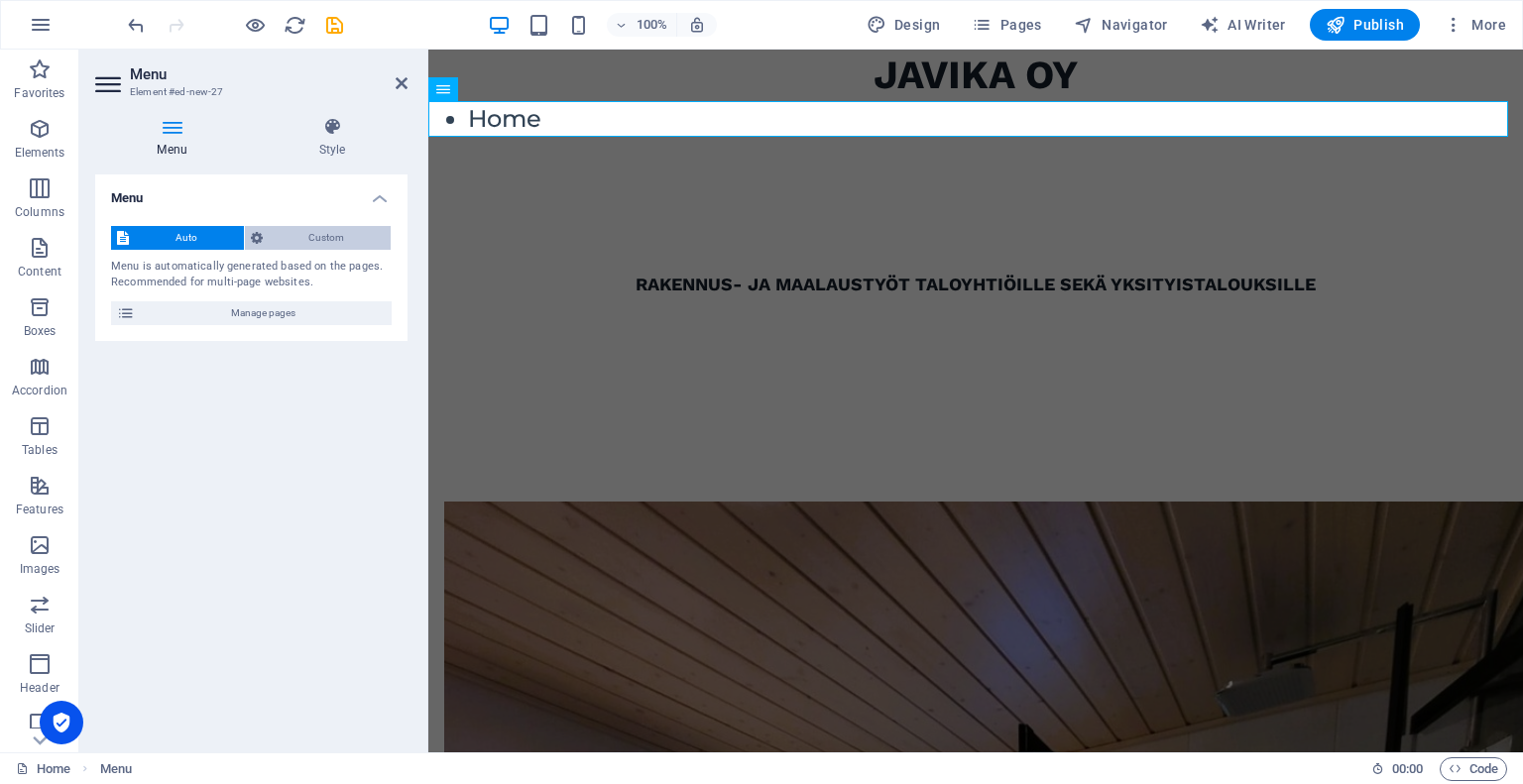 click on "Custom" at bounding box center (327, 238) 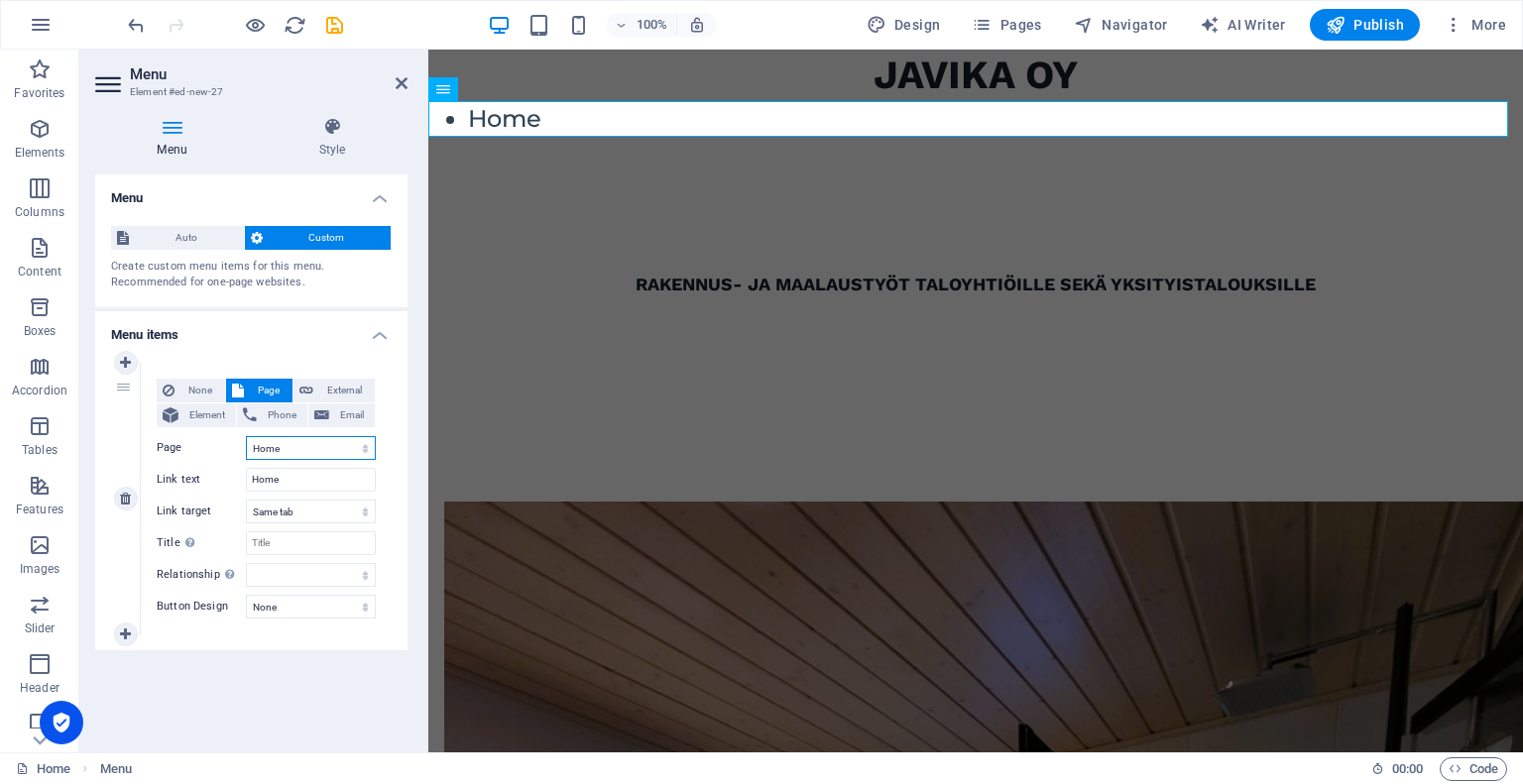click on "Home" at bounding box center (310, 448) 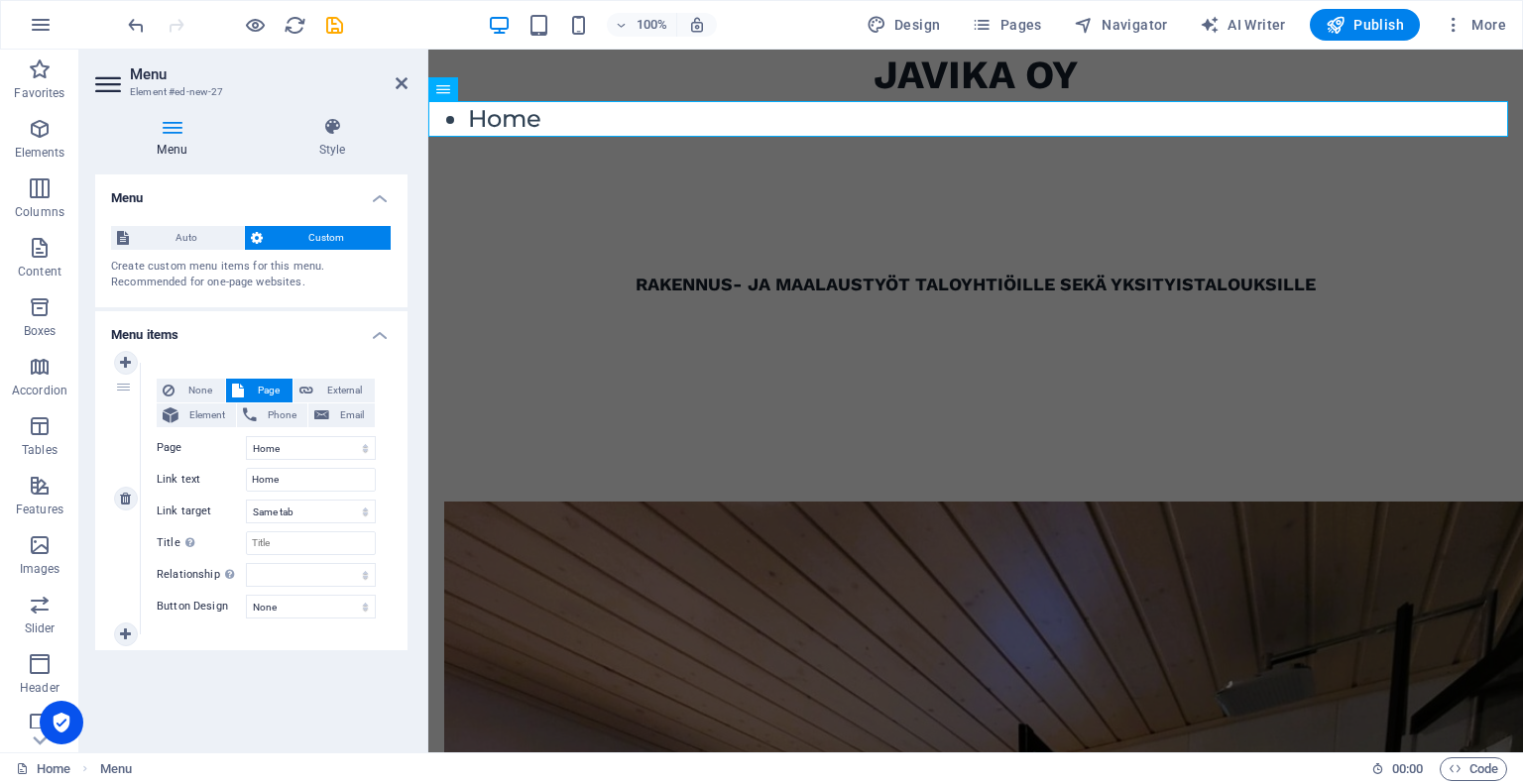 click on "Page" at bounding box center (201, 448) 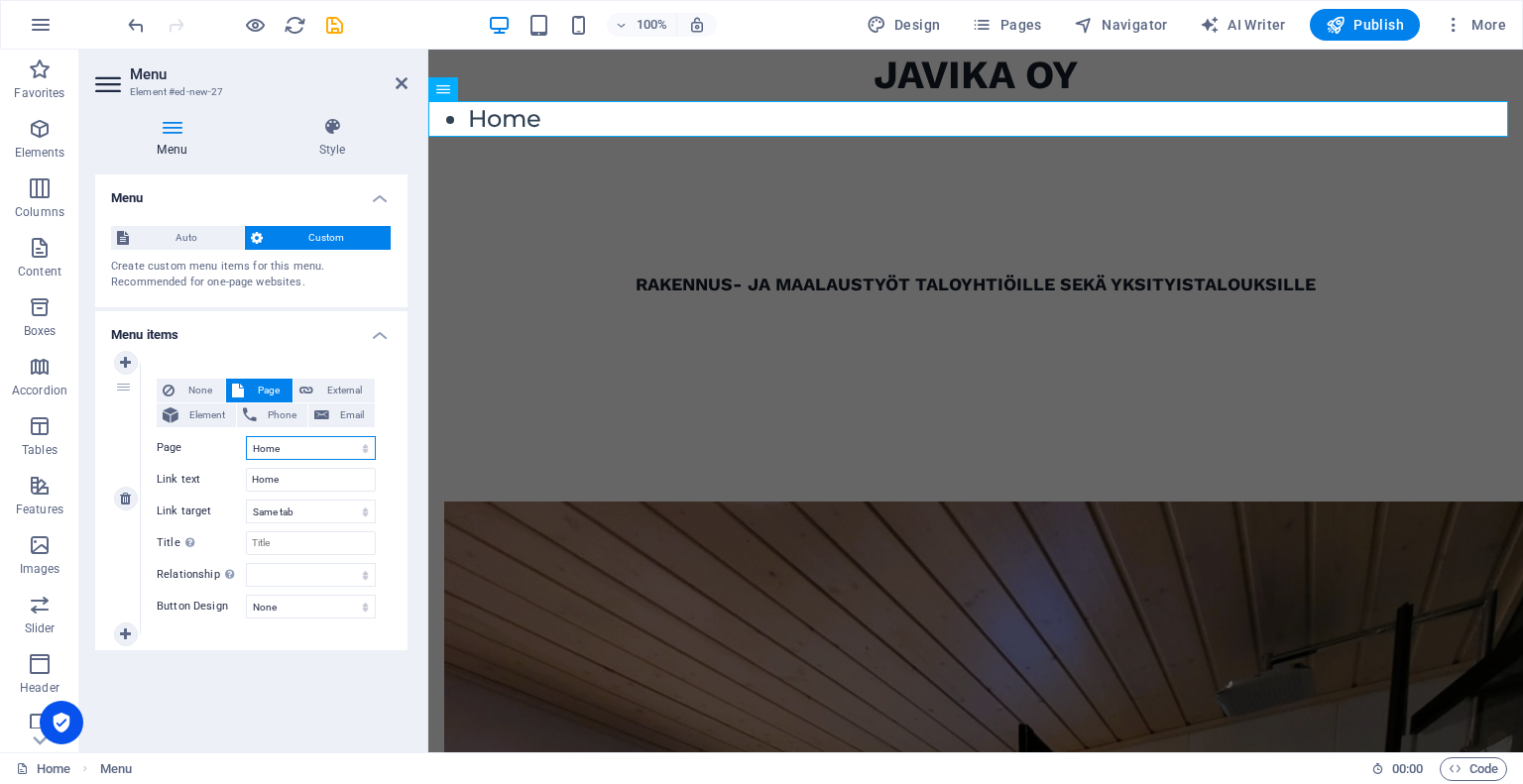 click on "Home" at bounding box center [310, 448] 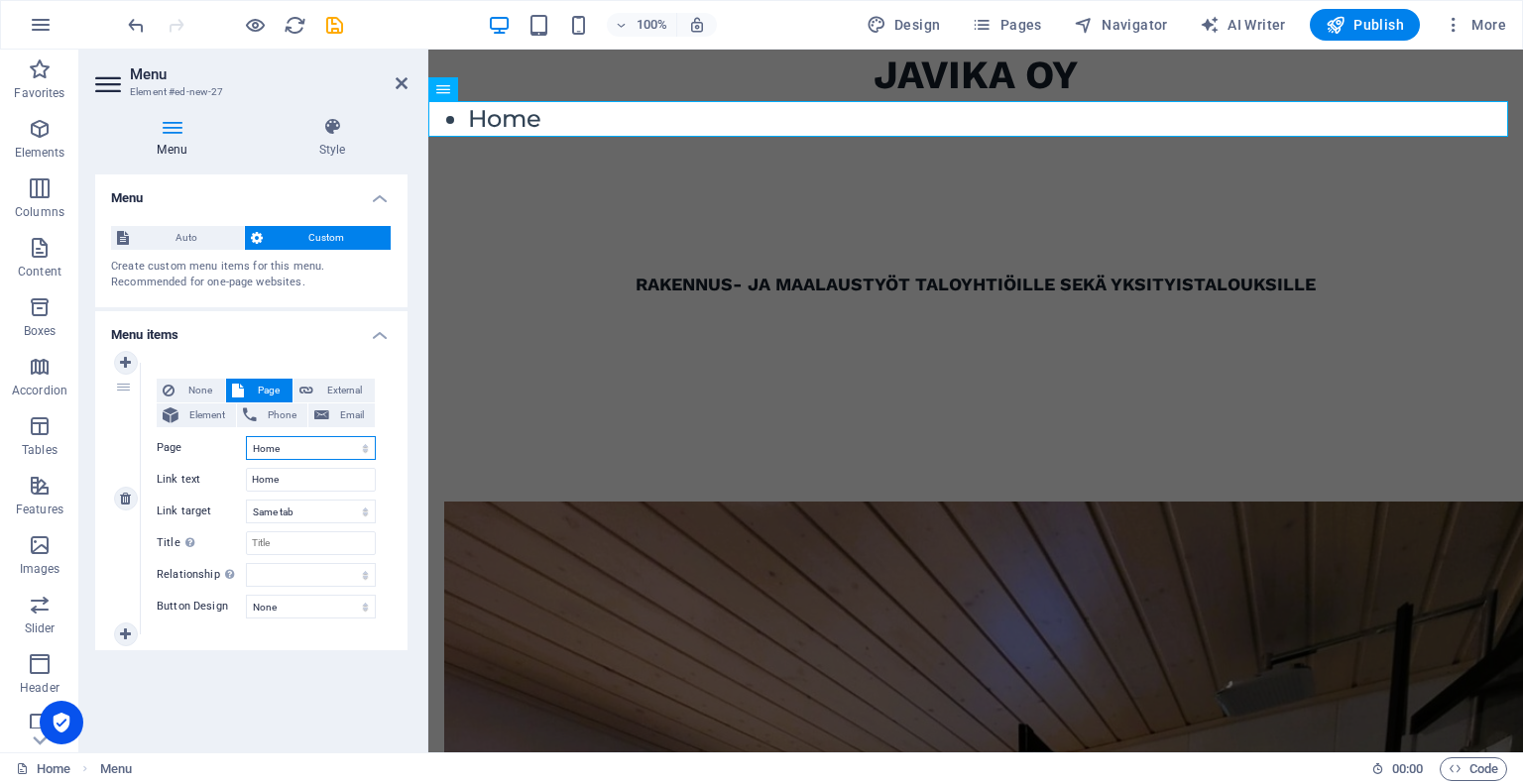 click on "Home" at bounding box center [310, 448] 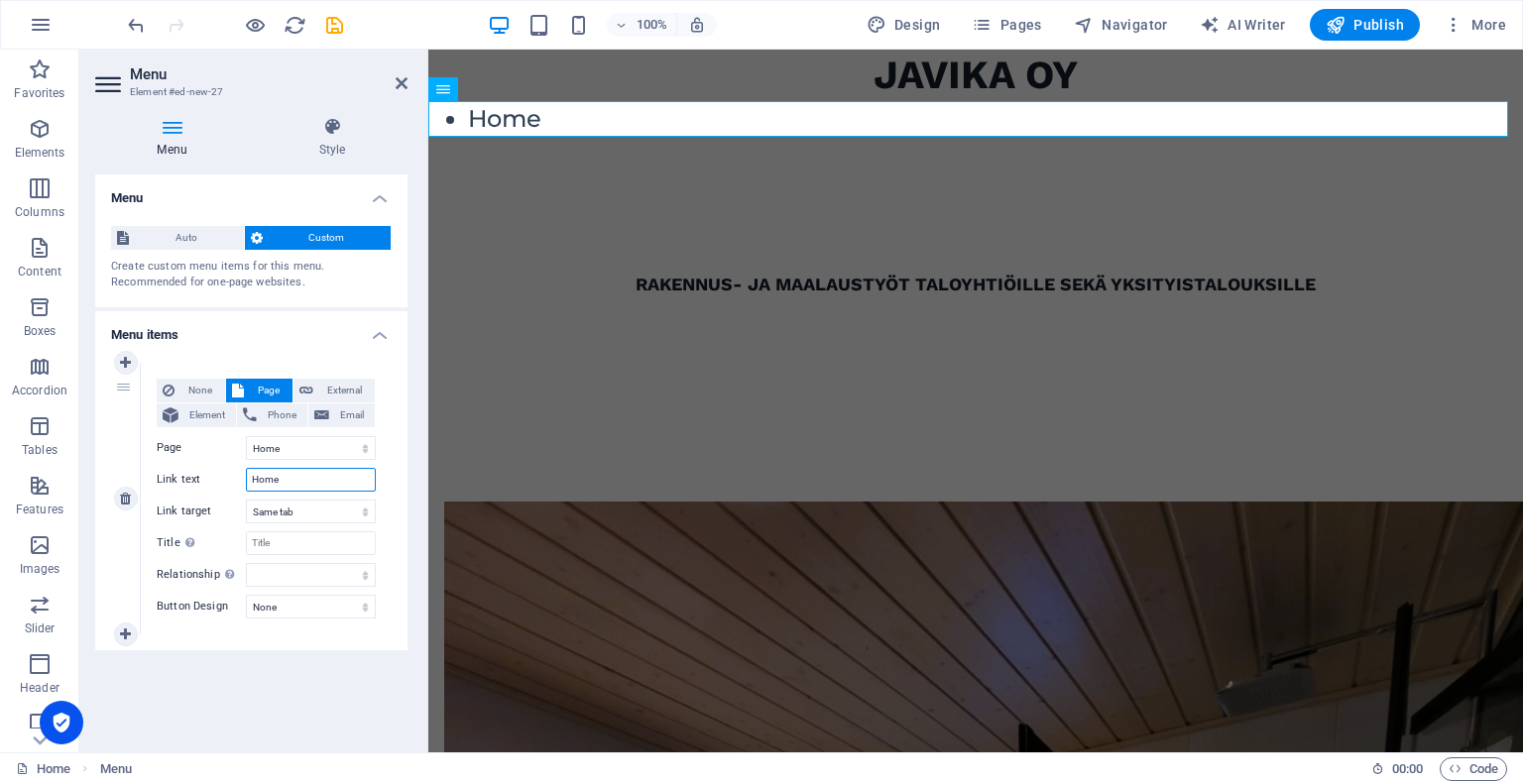 click on "Home" at bounding box center (310, 480) 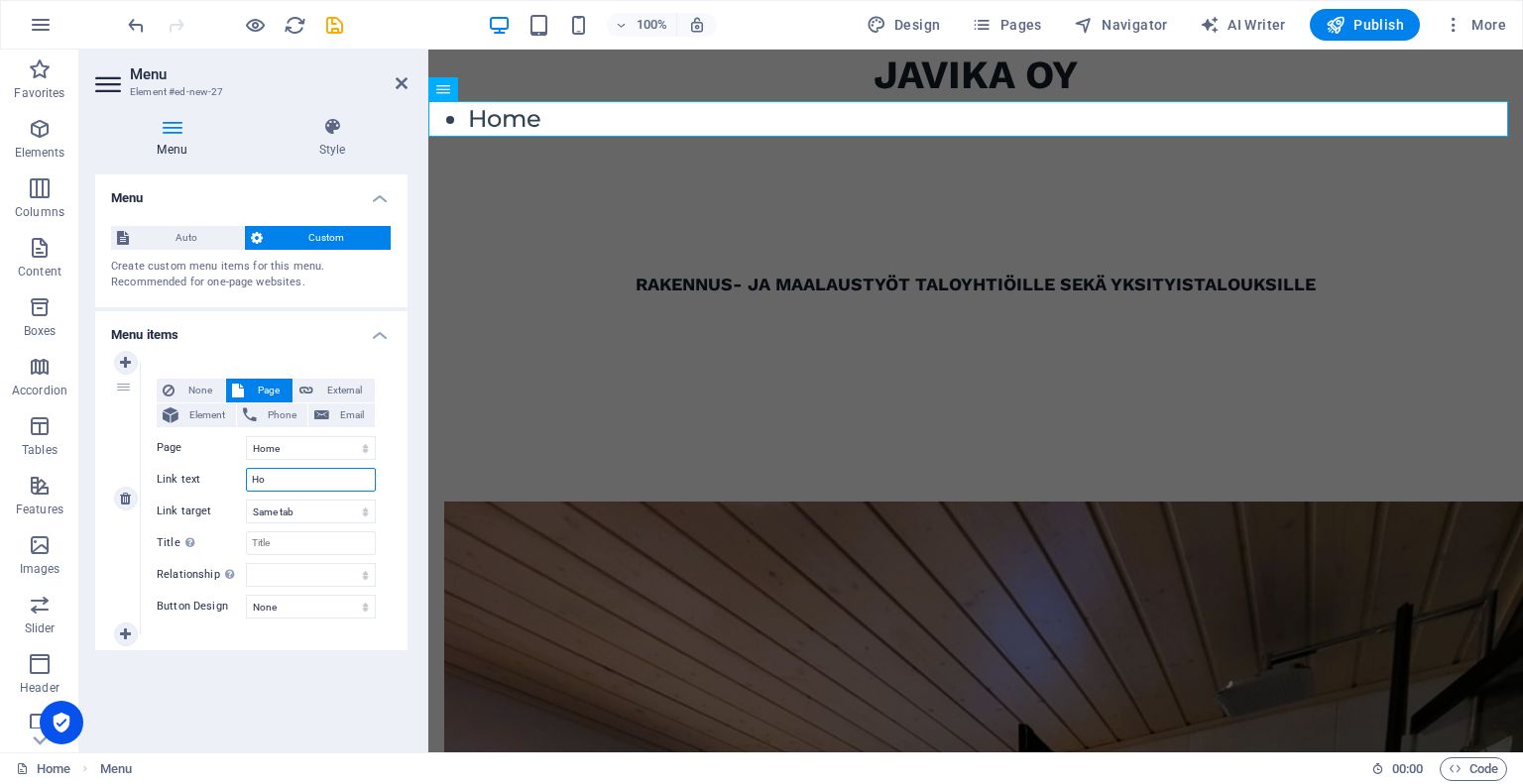 type on "H" 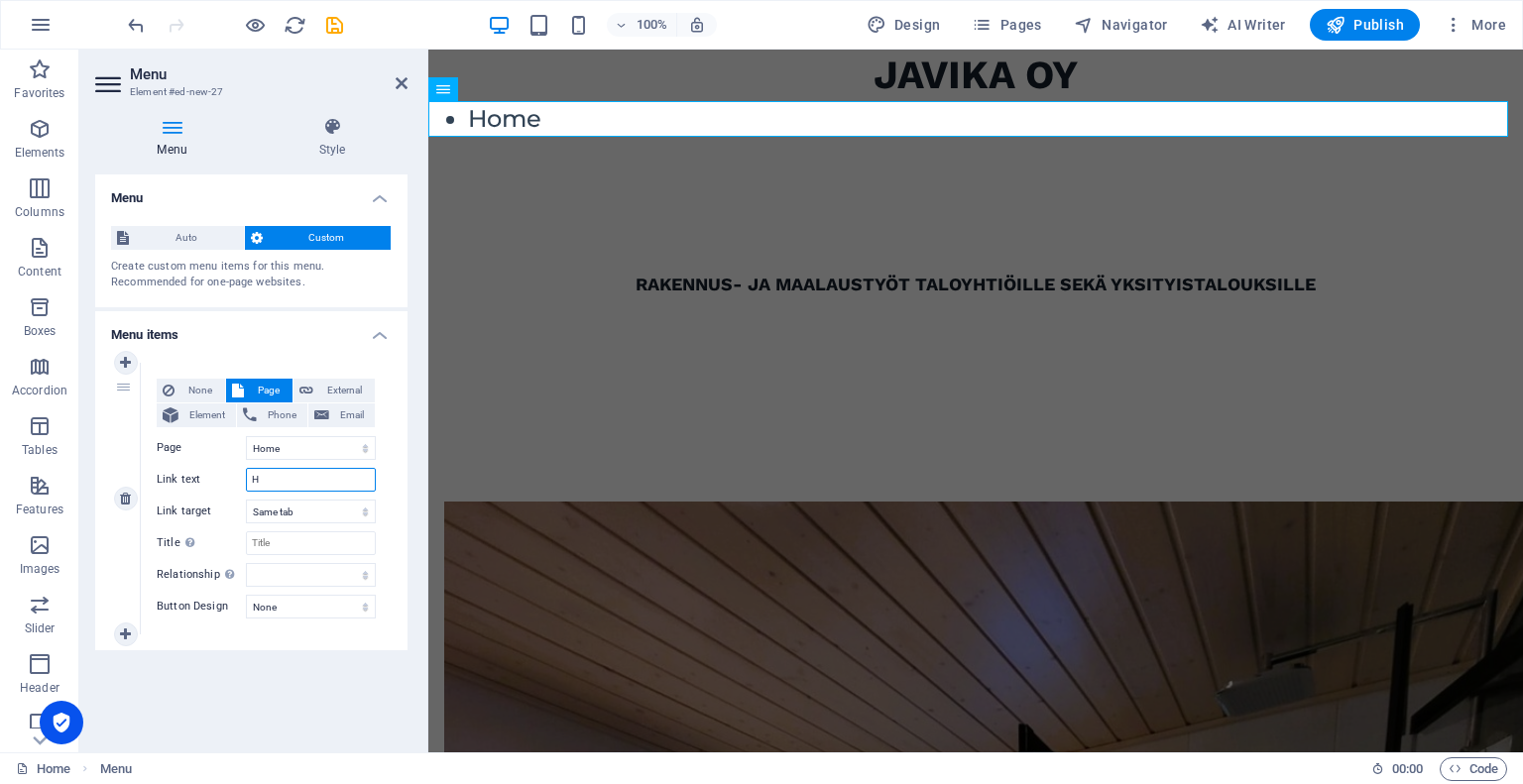 type 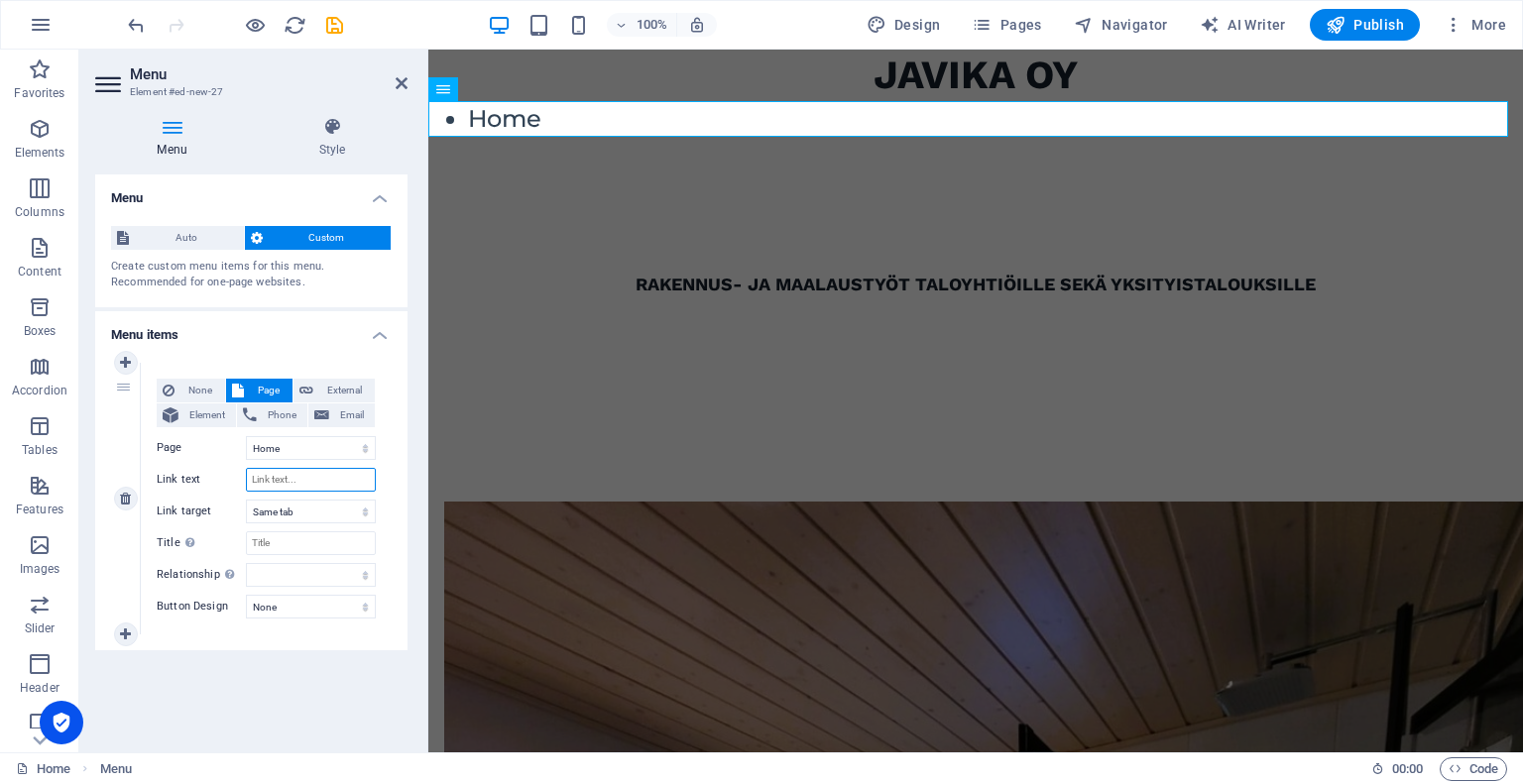 select 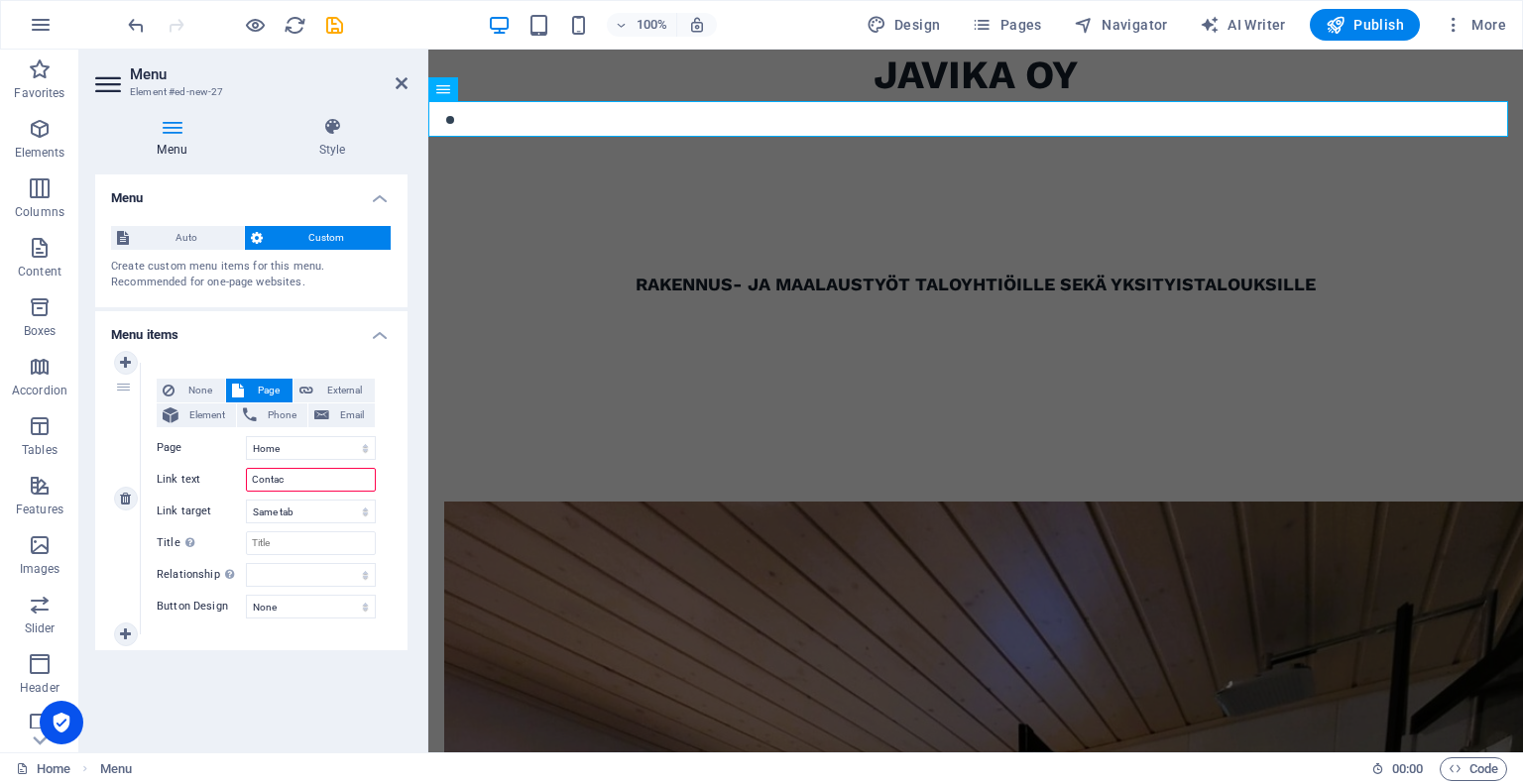 type on "Contact" 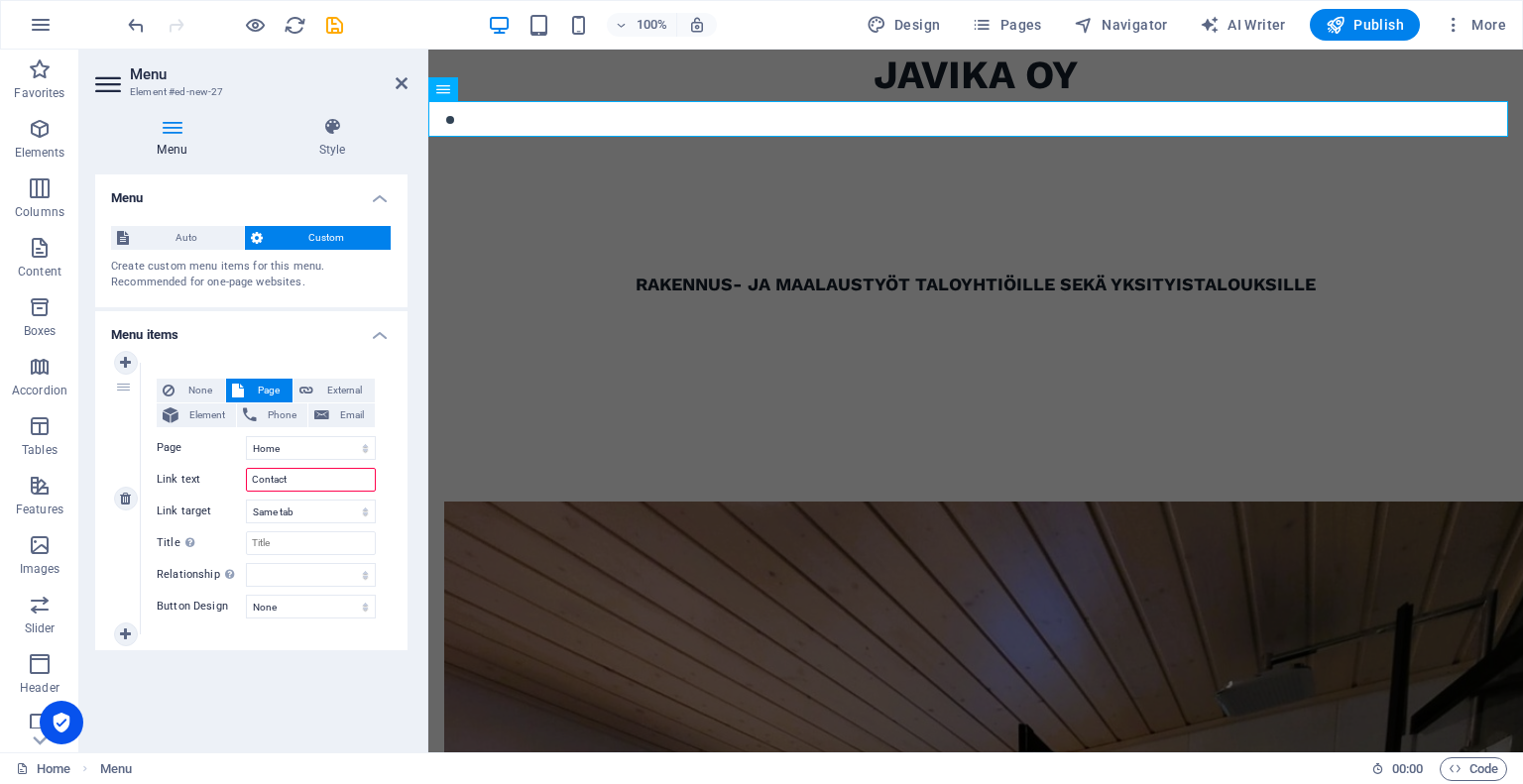 select 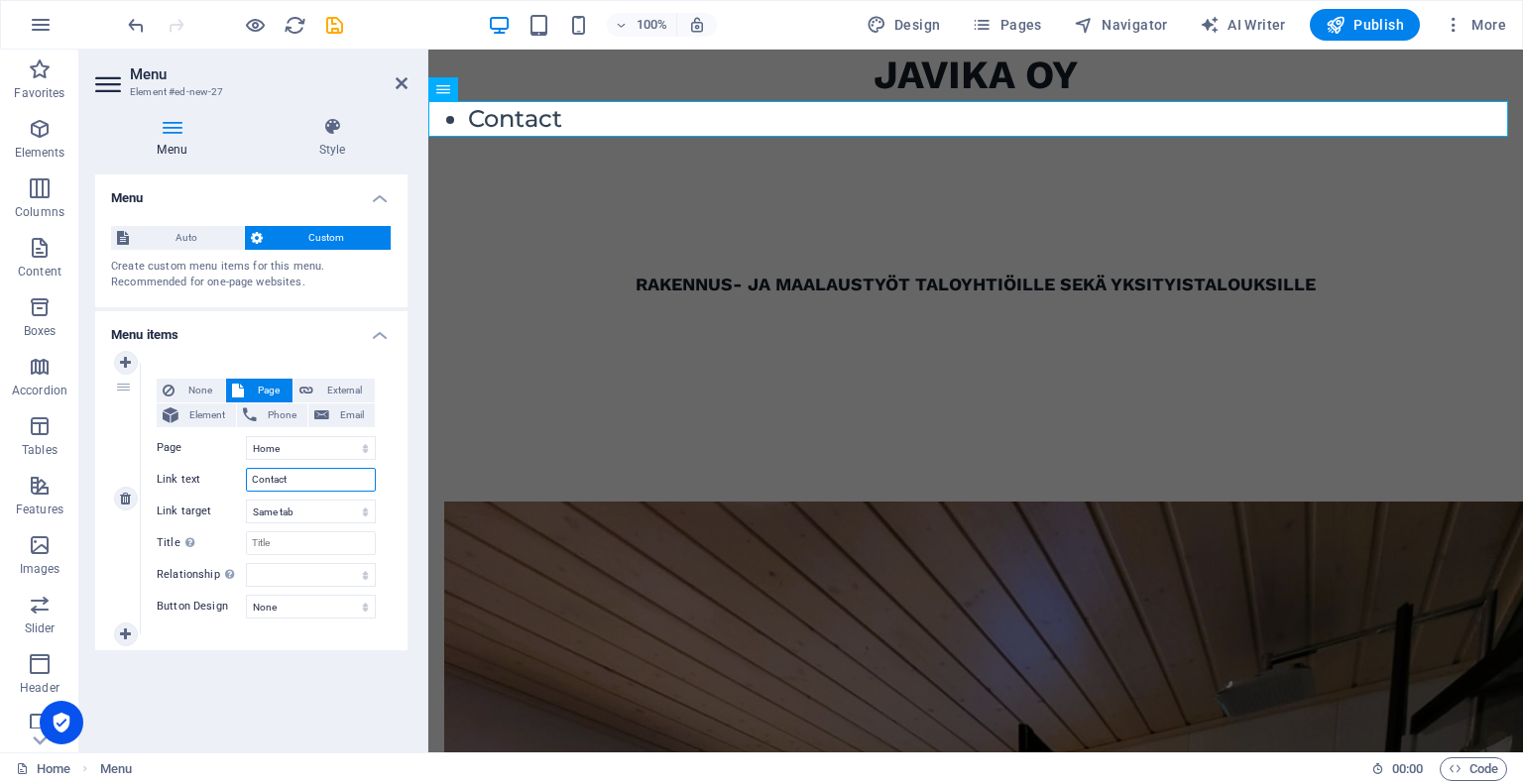 type on "Contacts" 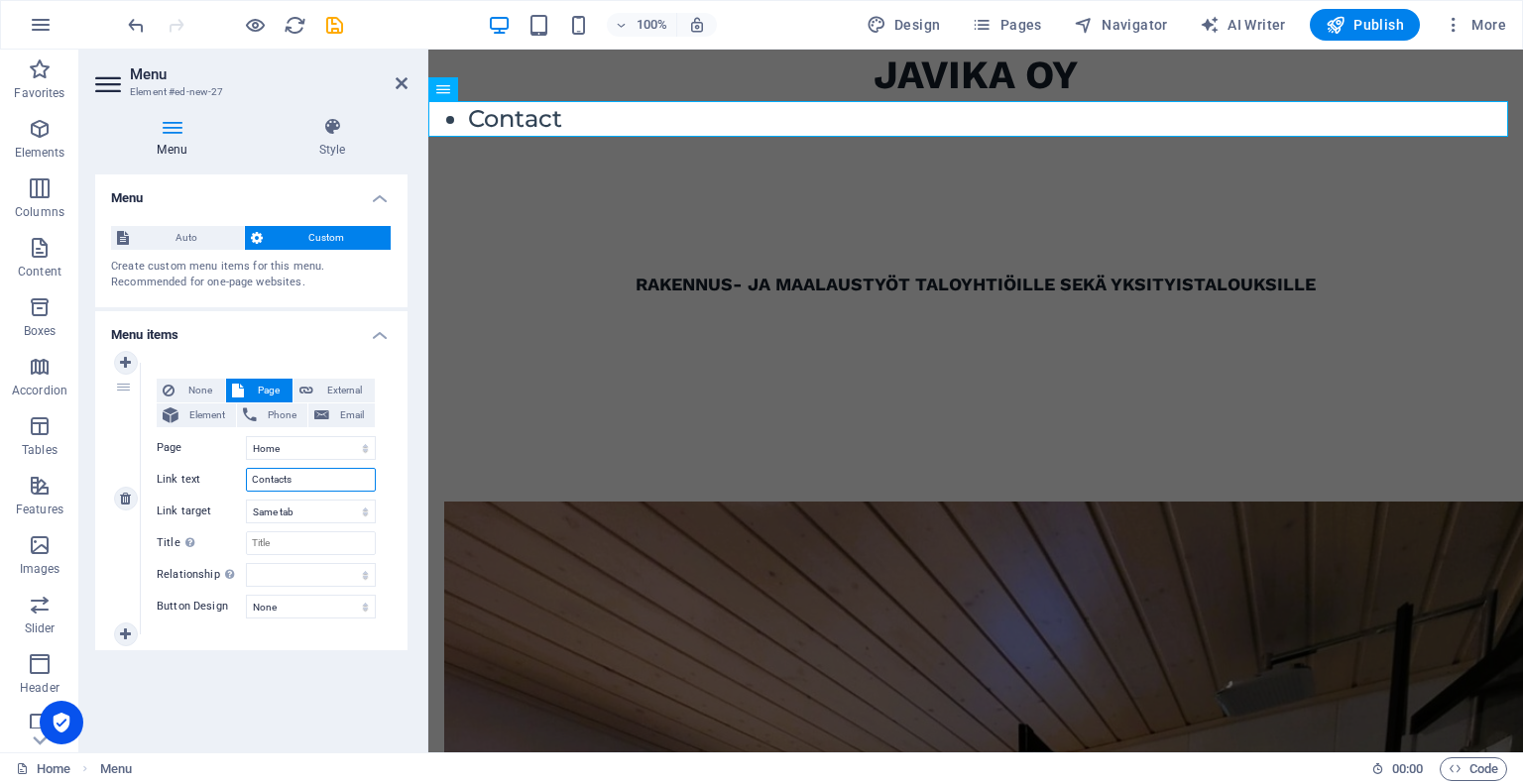 select 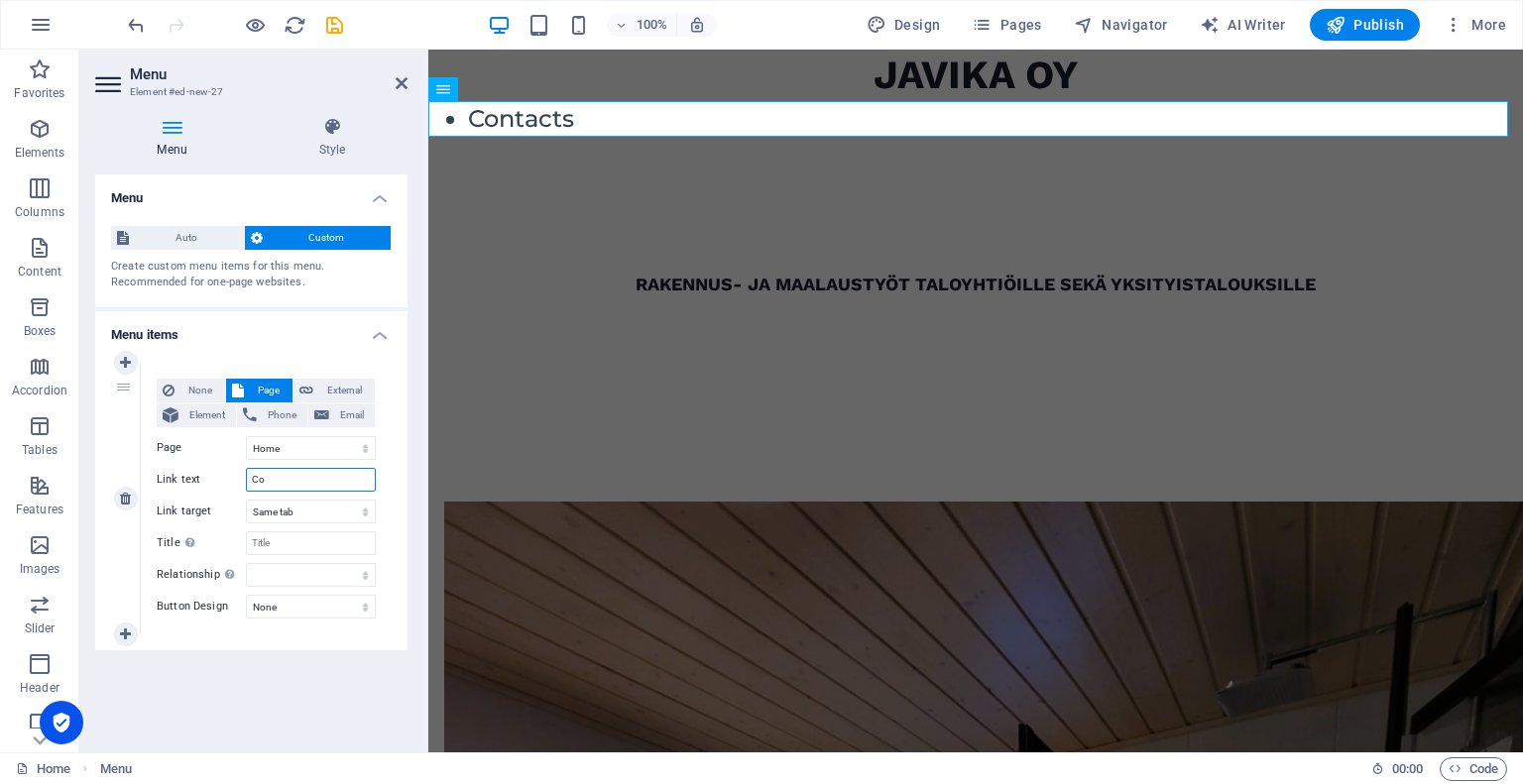 type on "C" 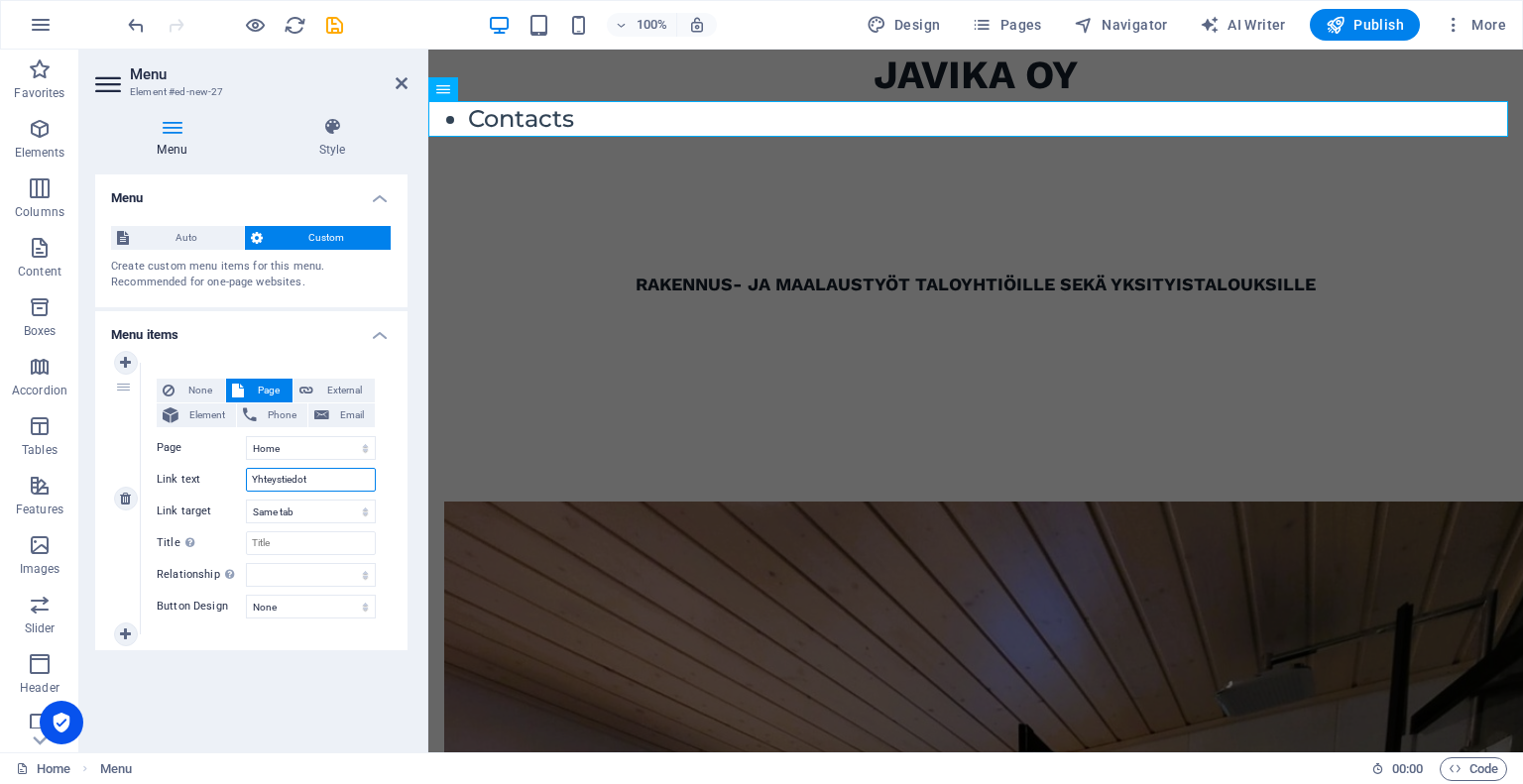 type on "Yhteystiedot" 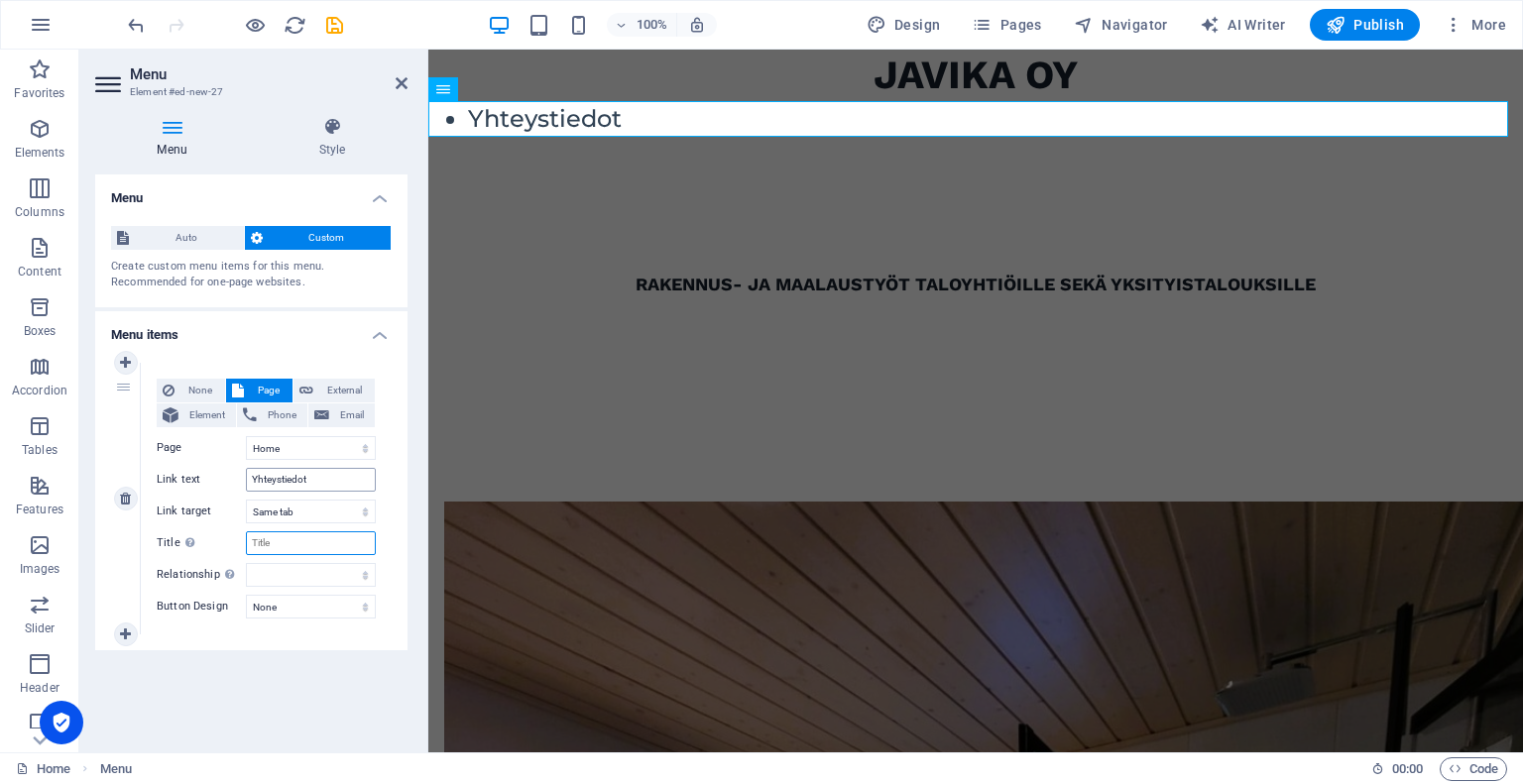 select 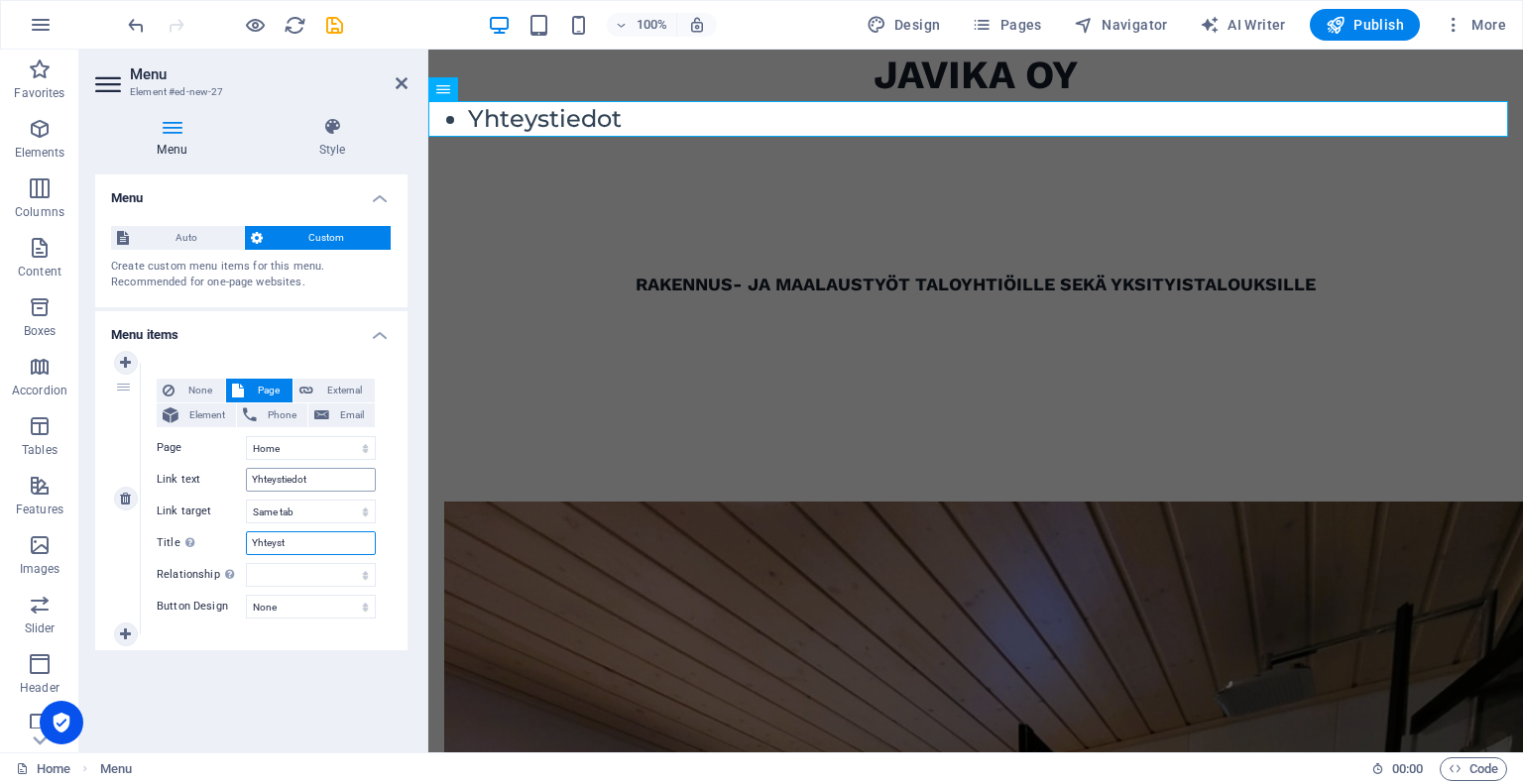 type on "Yhteysti" 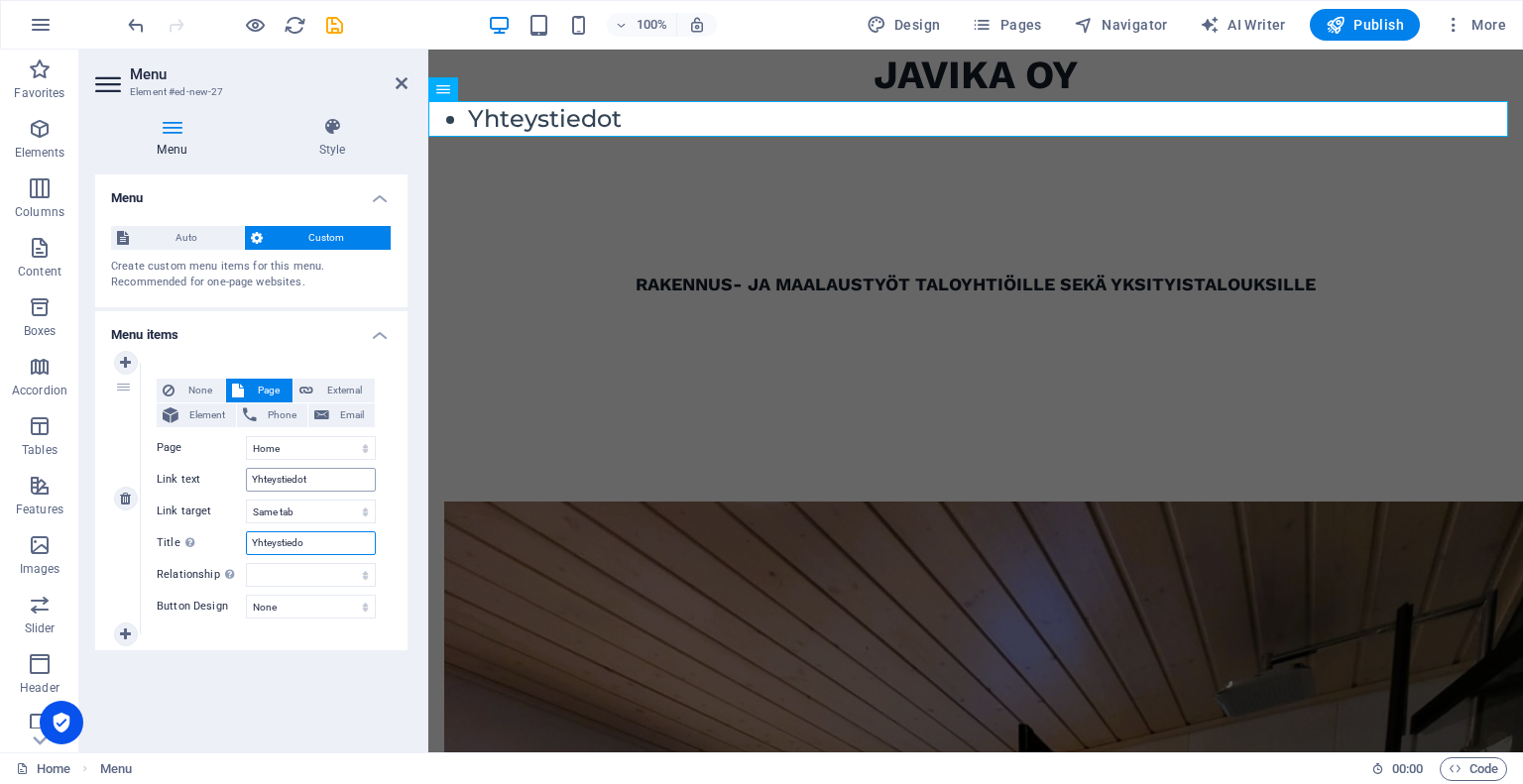 type on "Yhteystiedot" 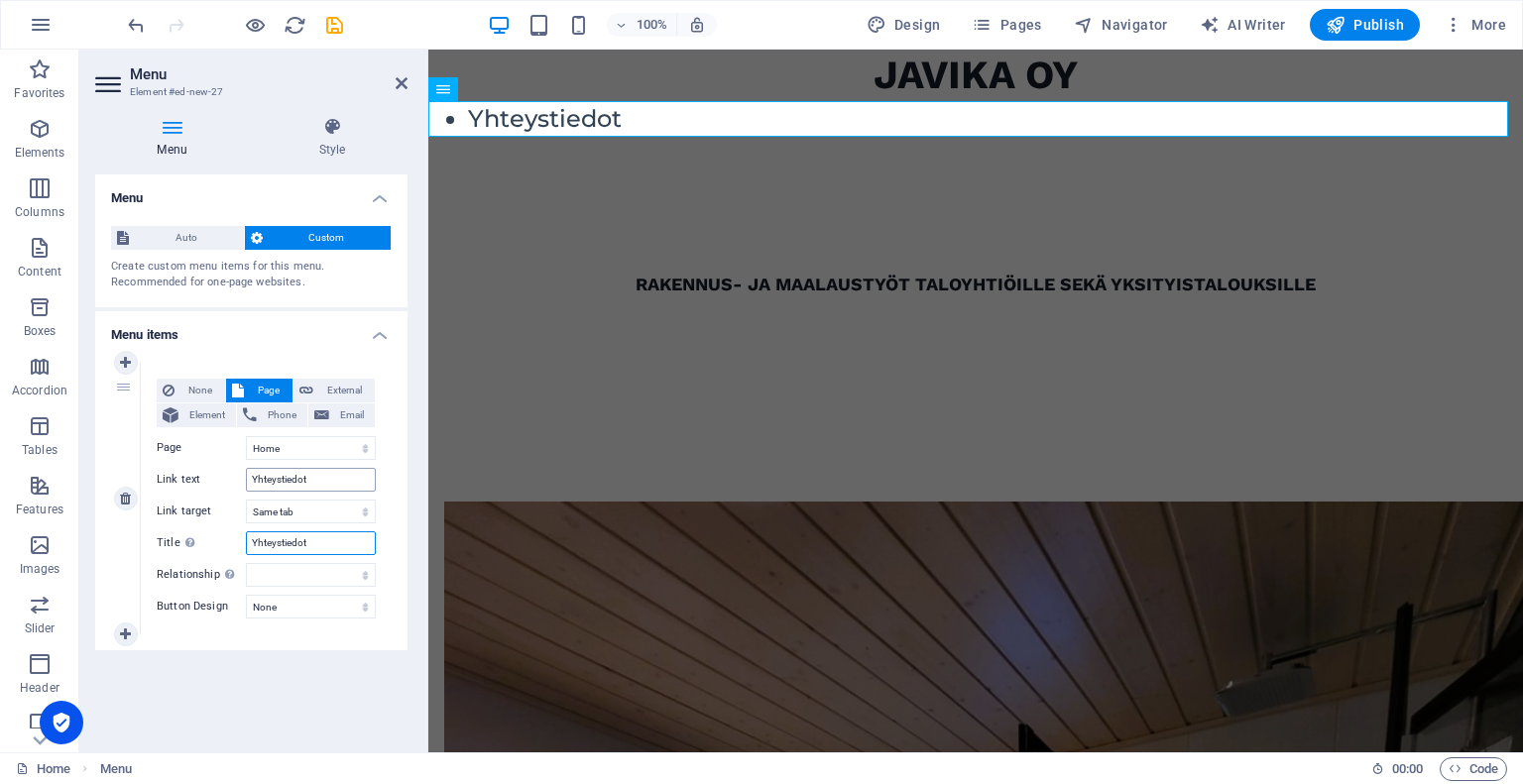 select 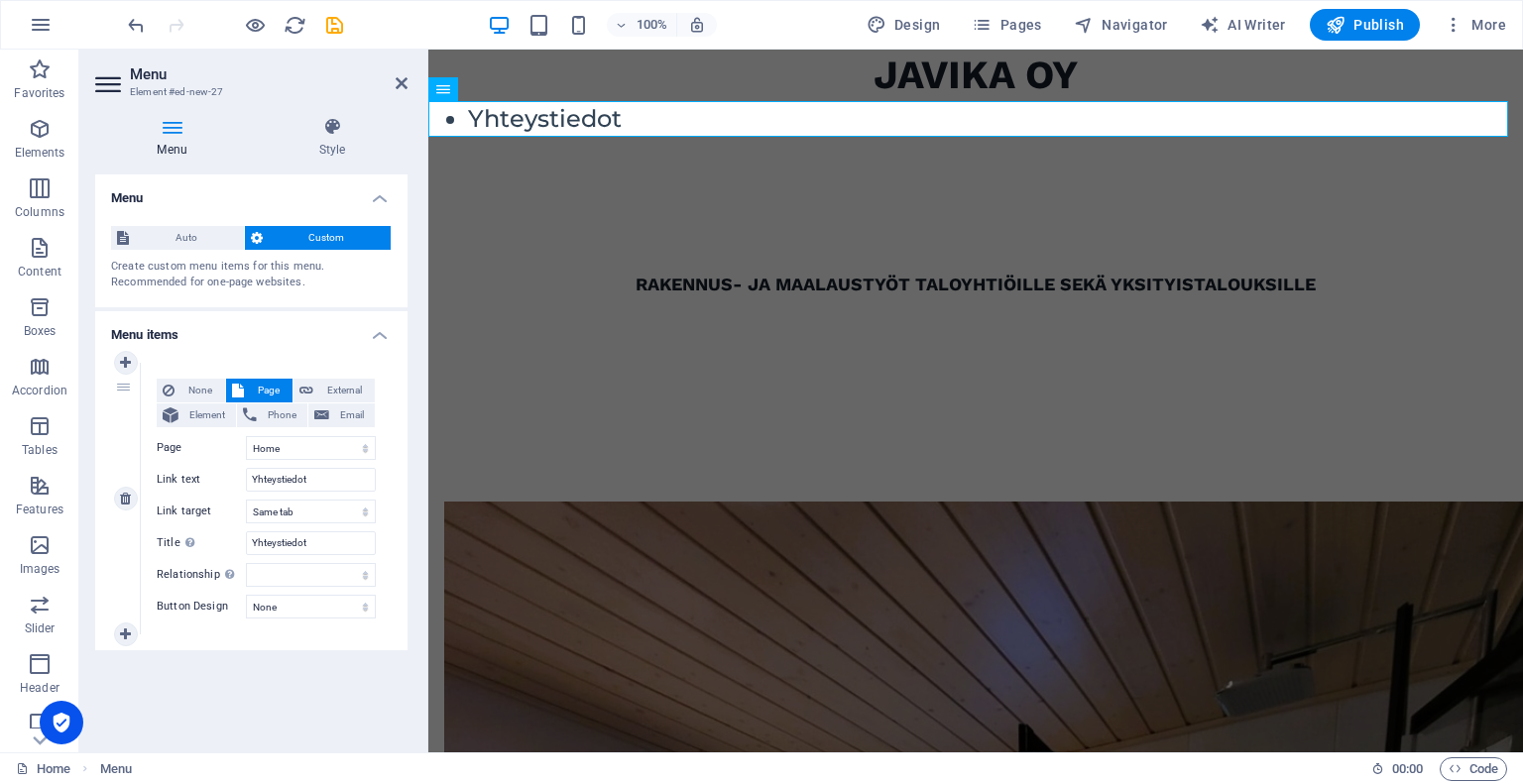 click on "None Page External Element Phone Email Page Home Element
URL / Phone Email Link text Yhteystiedot Link target New tab Same tab Overlay Title Additional link description, should not be the same as the link text. The title is most often shown as a tooltip text when the mouse moves over the element. Leave empty if uncertain. Yhteystiedot Relationship Sets the  relationship of this link to the link target . For example, the value "nofollow" instructs search engines not to follow the link. Can be left empty. alternate author bookmark external help license next nofollow noreferrer noopener prev search tag Button Design None Default Primary Secondary" at bounding box center (266, 499) 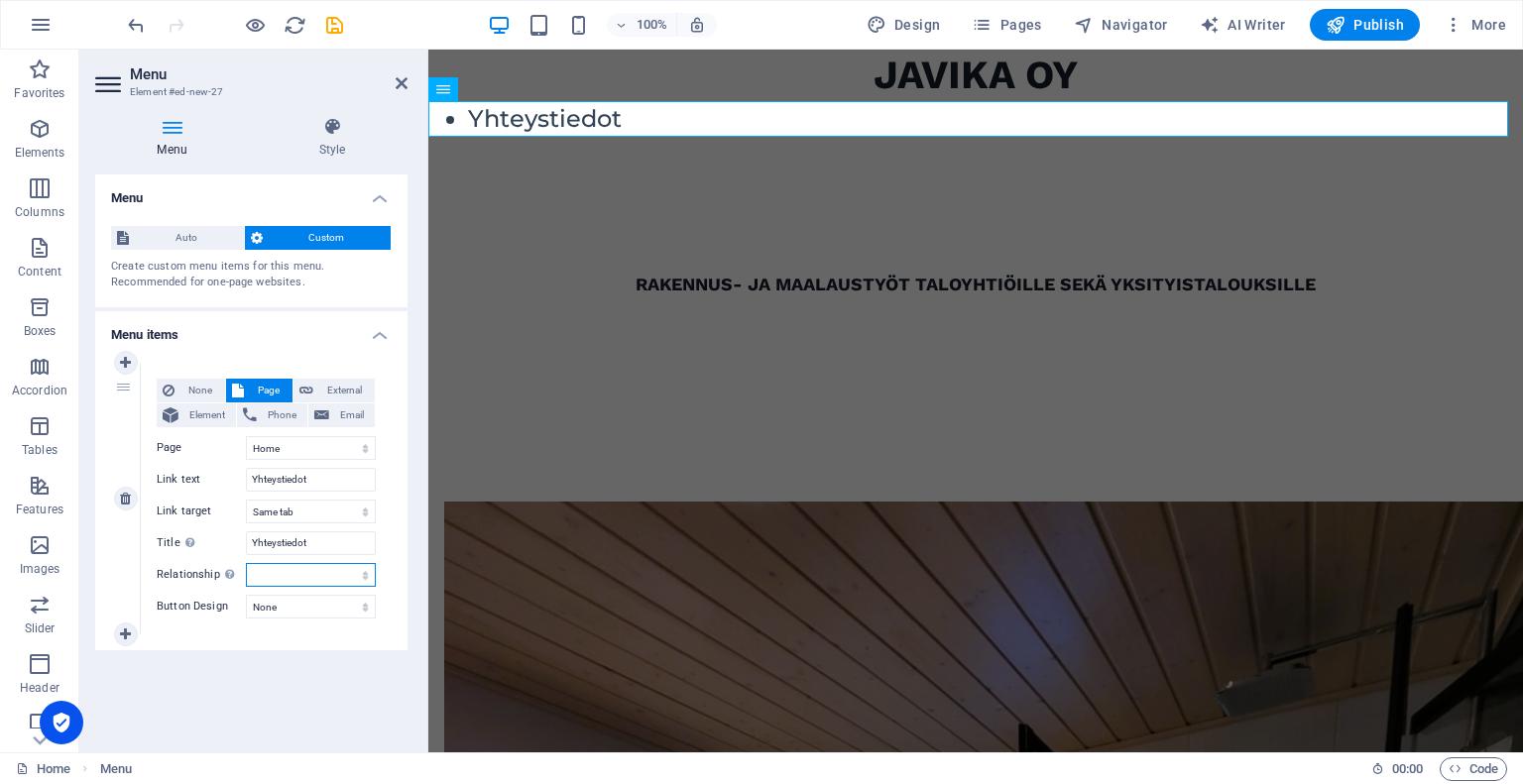 click on "alternate author bookmark external help license next nofollow noreferrer noopener prev search tag" at bounding box center (310, 575) 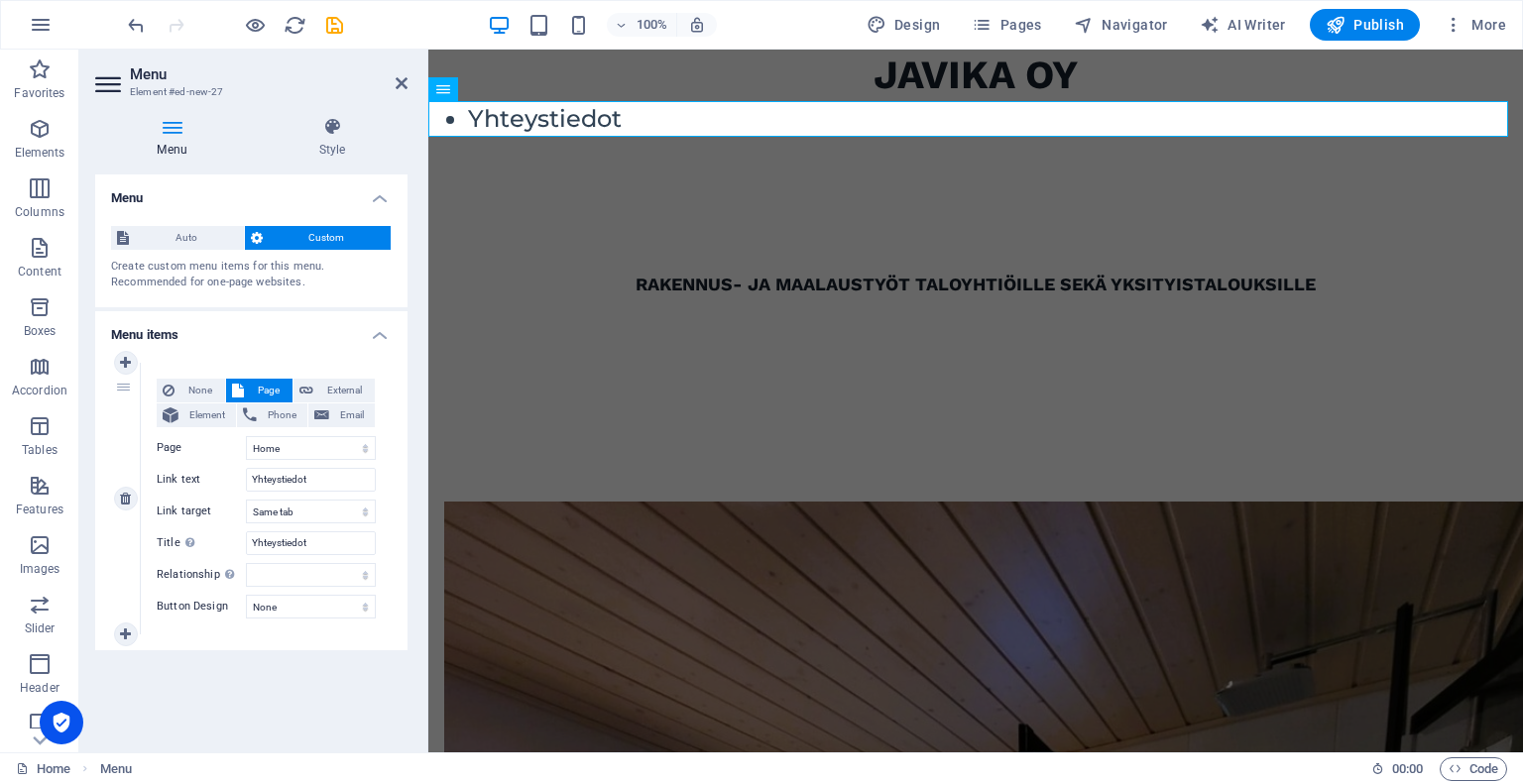 click on "None Page External Element Phone Email Page Home Element
URL / Phone Email Link text Yhteystiedot Link target New tab Same tab Overlay Title Additional link description, should not be the same as the link text. The title is most often shown as a tooltip text when the mouse moves over the element. Leave empty if uncertain. Yhteystiedot Relationship Sets the  relationship of this link to the link target . For example, the value "nofollow" instructs search engines not to follow the link. Can be left empty. alternate author bookmark external help license next nofollow noreferrer noopener prev search tag Button Design None Default Primary Secondary" at bounding box center (266, 499) 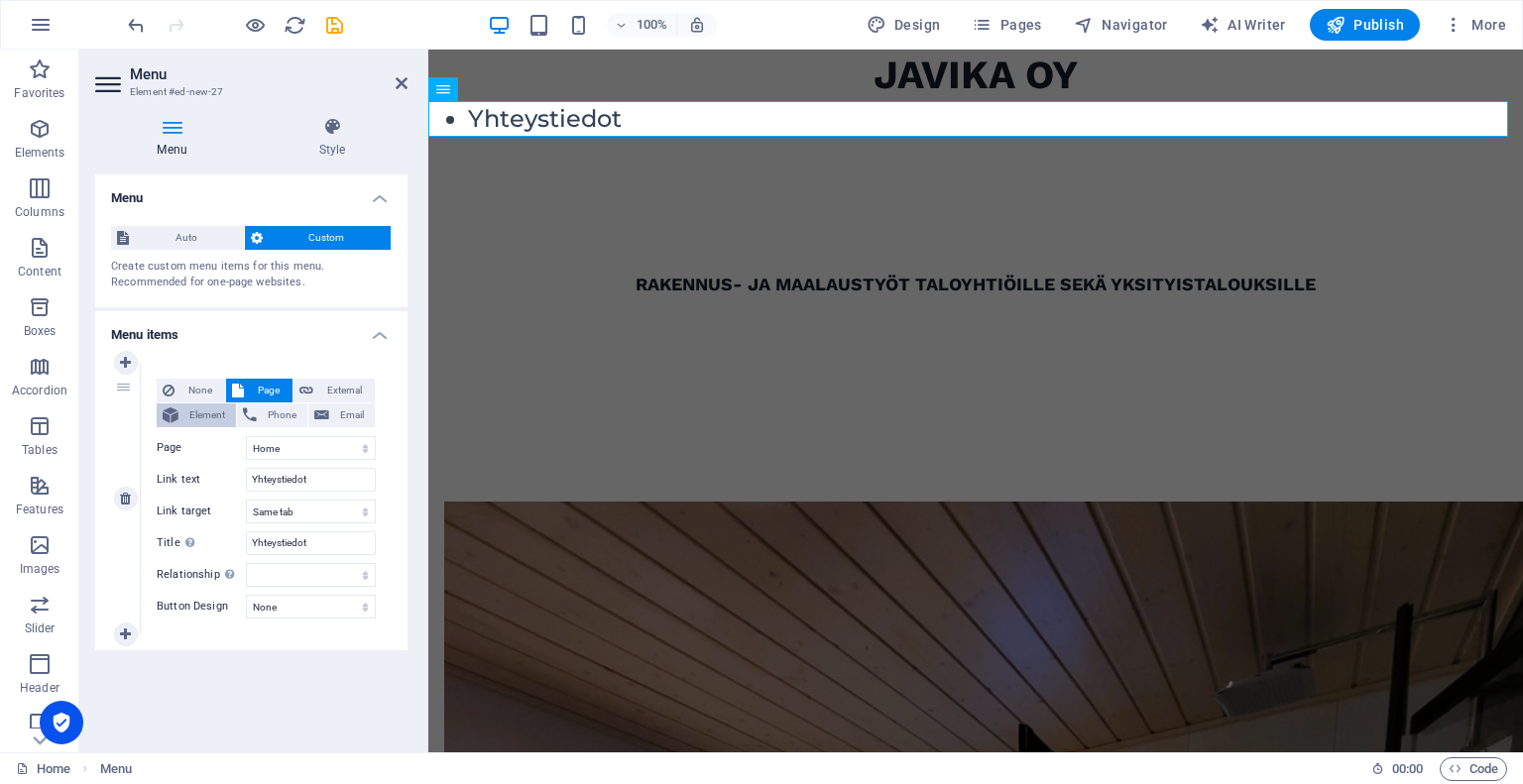 click on "Element" at bounding box center [196, 415] 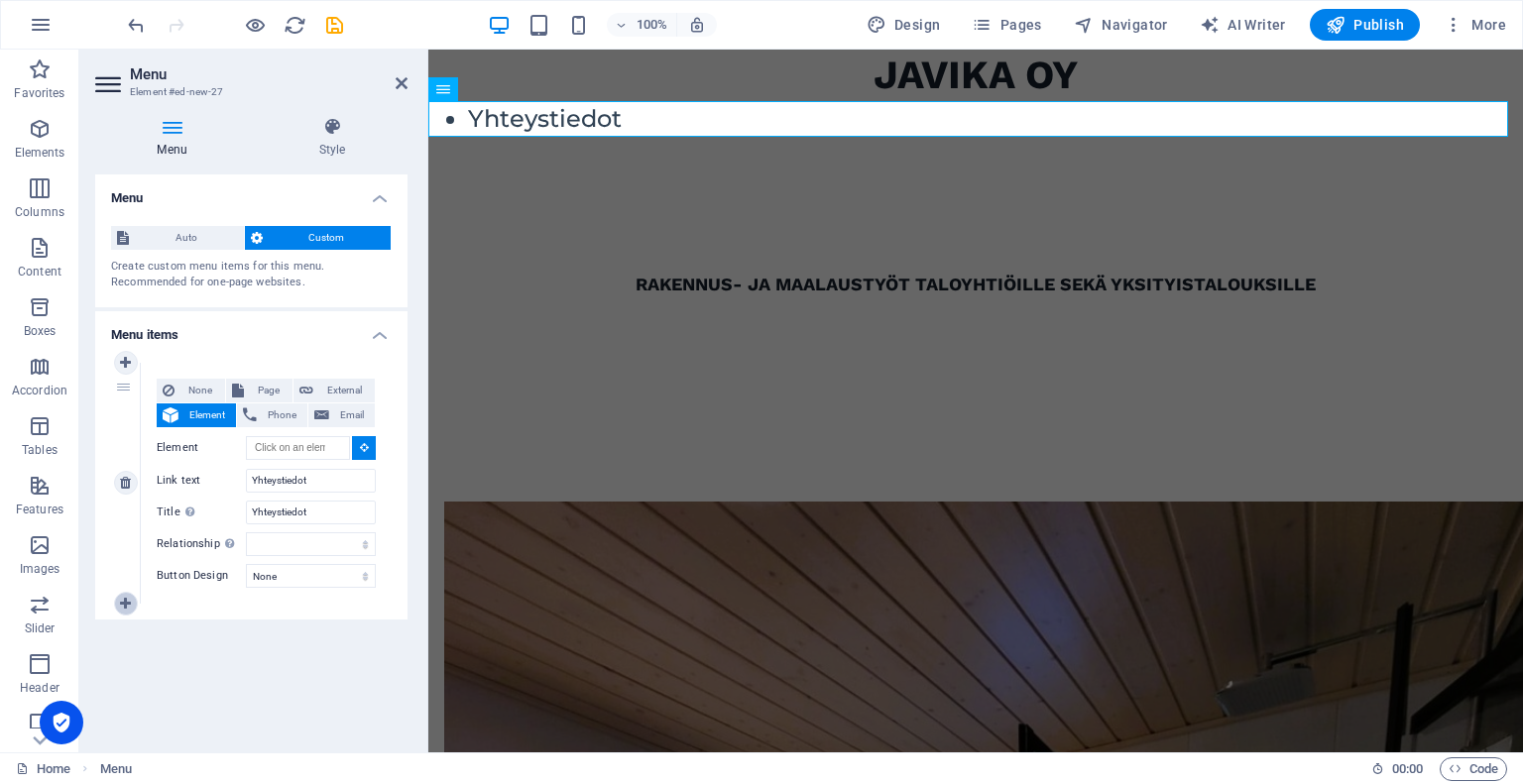 click at bounding box center (125, 604) 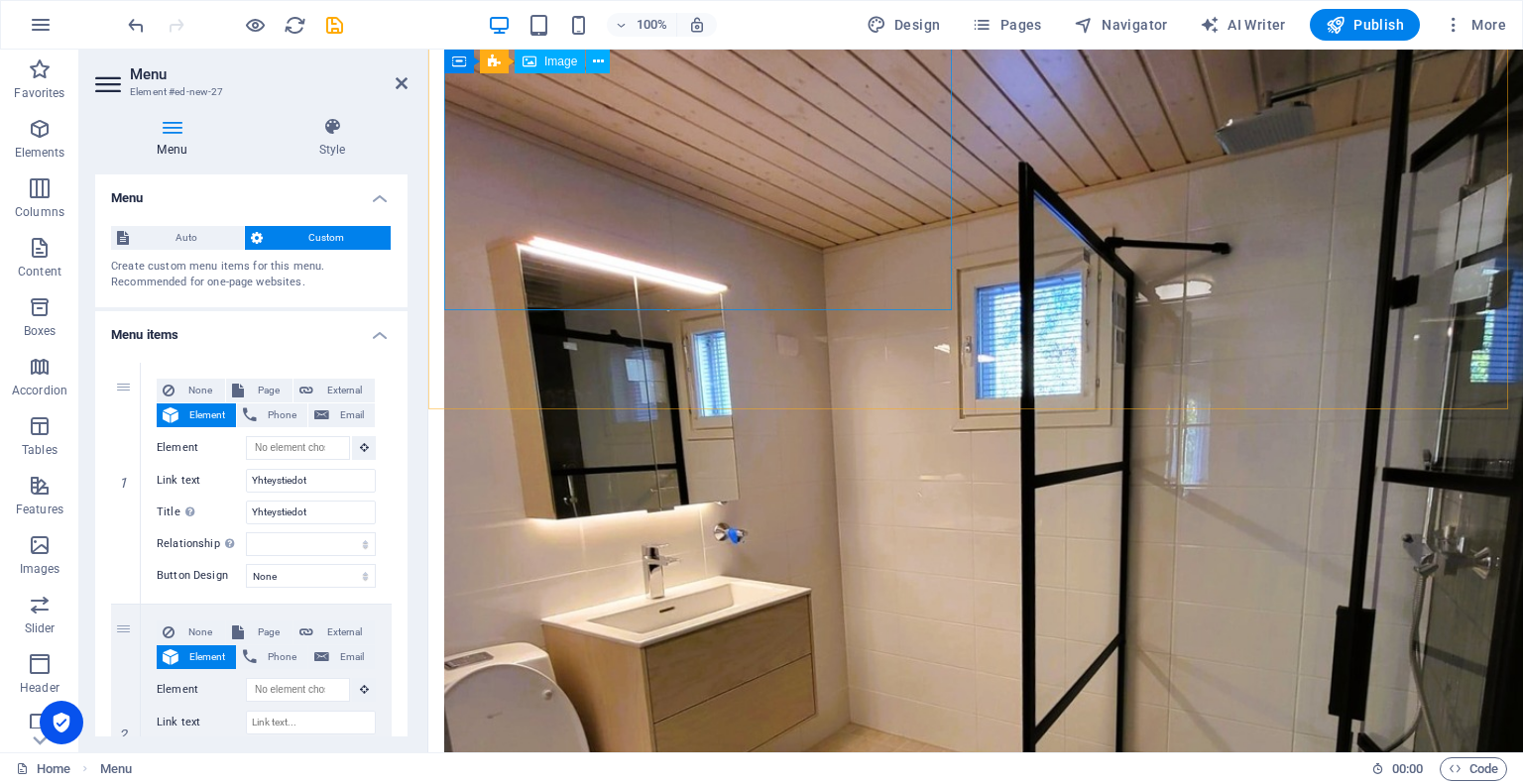 scroll, scrollTop: 0, scrollLeft: 0, axis: both 